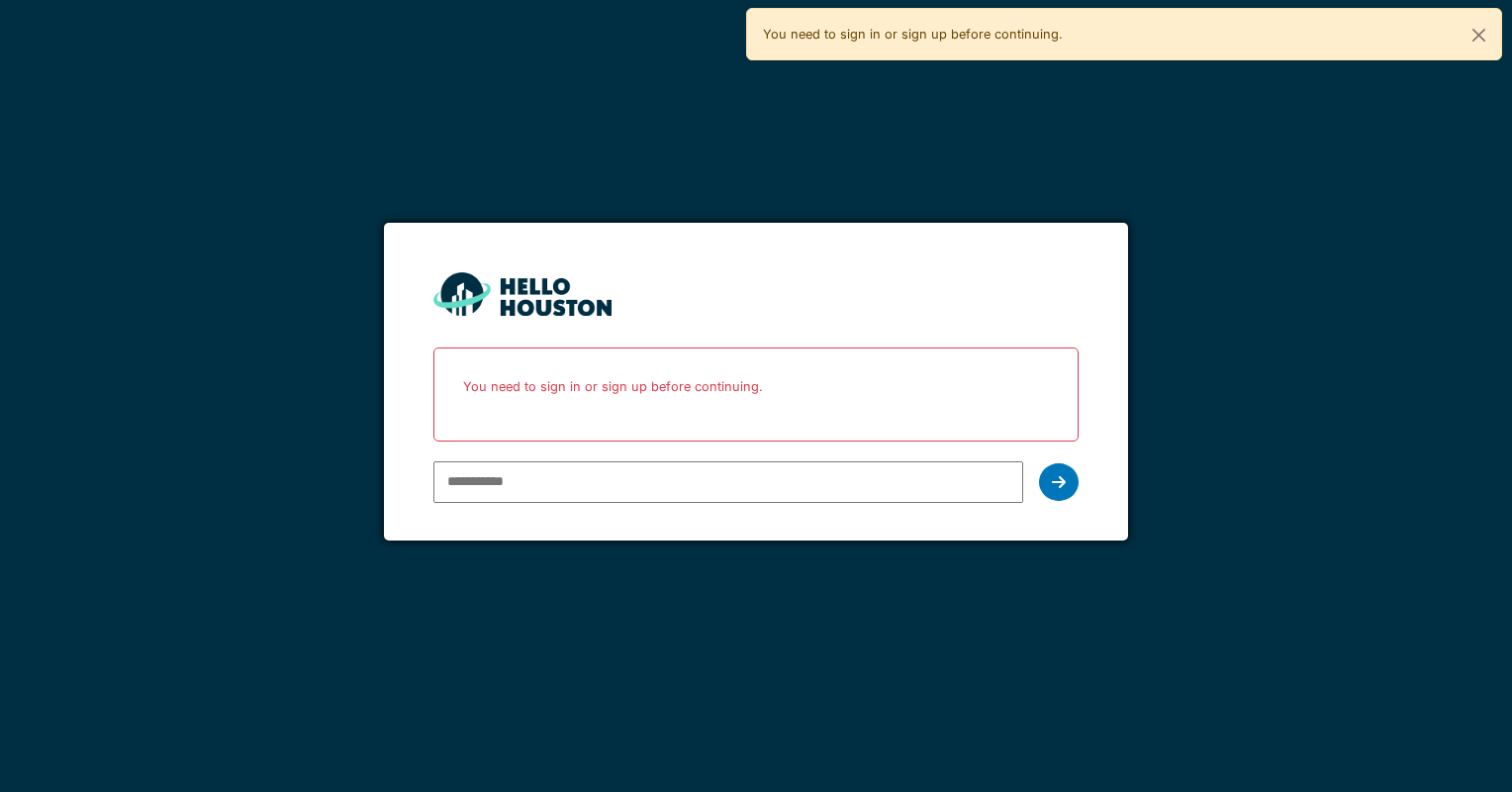 scroll, scrollTop: 0, scrollLeft: 0, axis: both 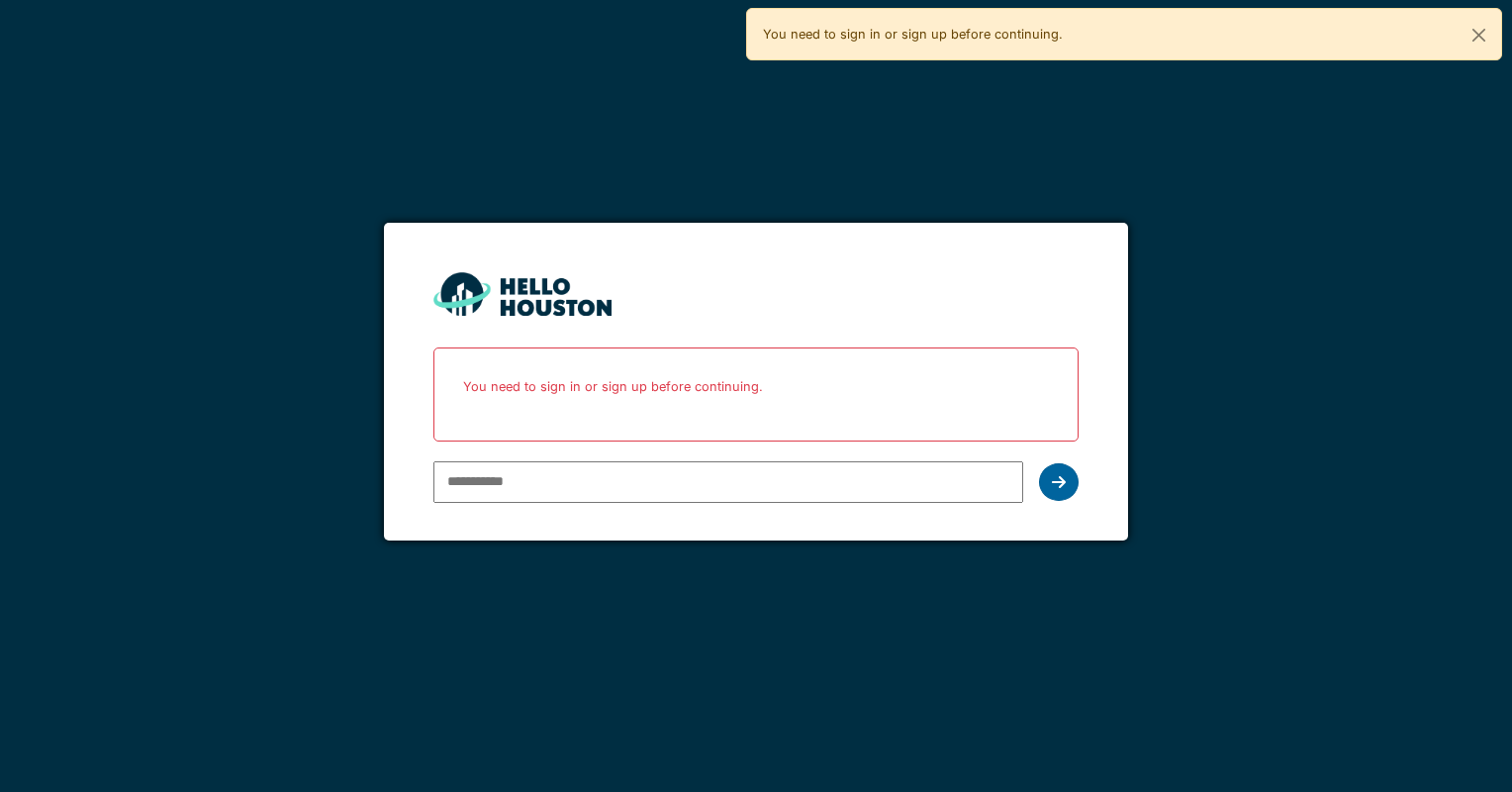 type on "**********" 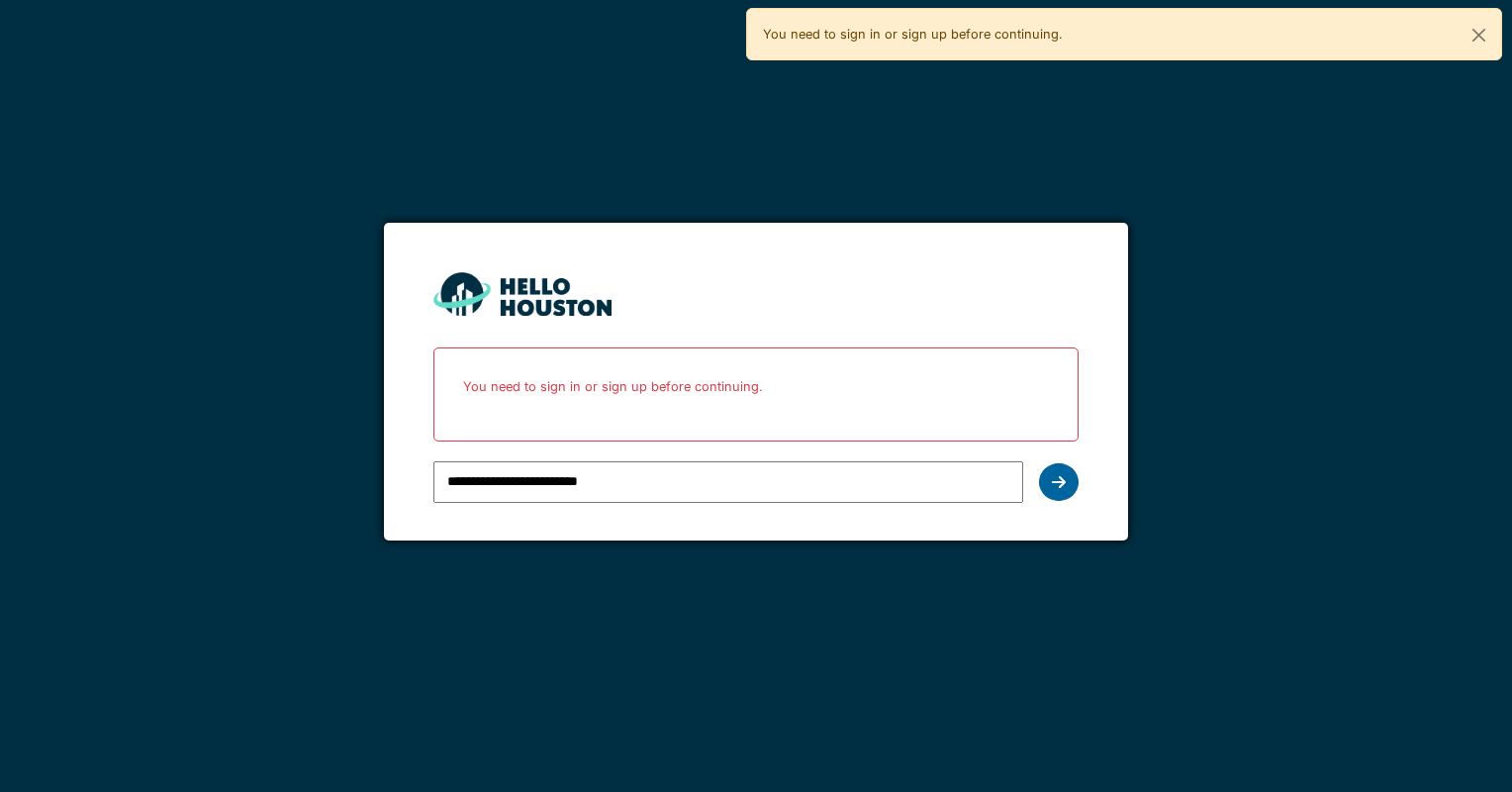click at bounding box center (1059, 482) 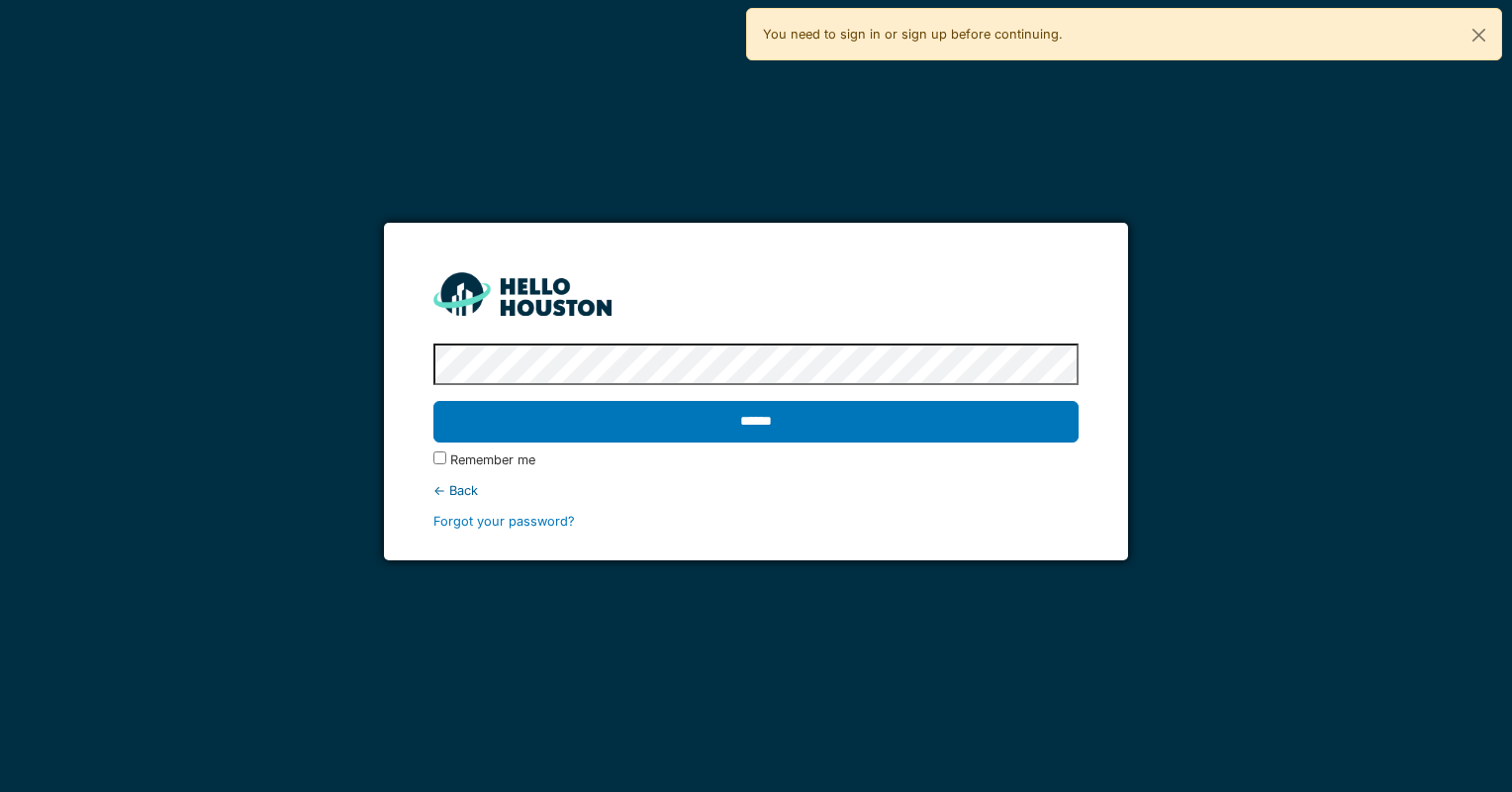 click on "******" at bounding box center (755, 422) 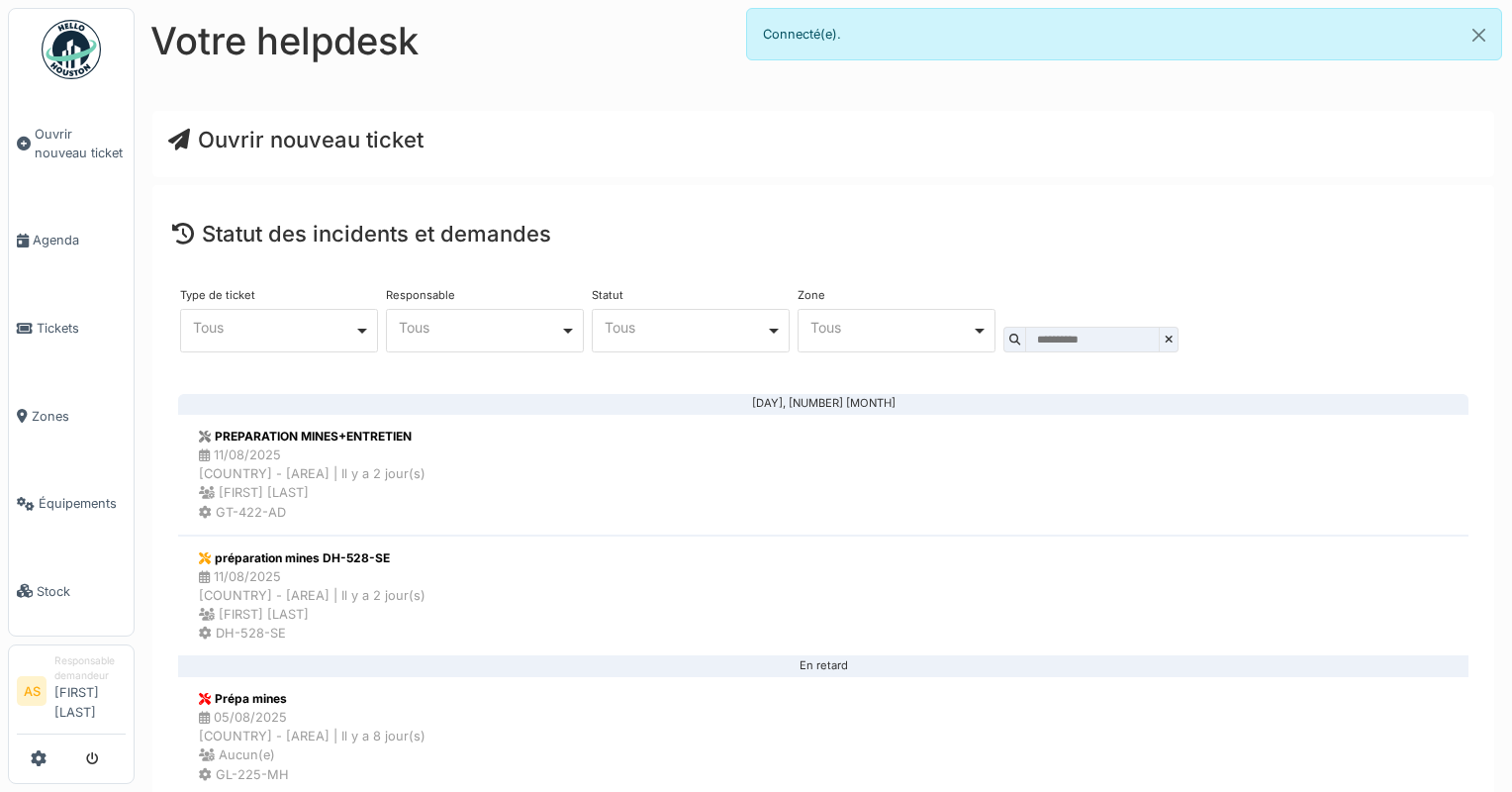 scroll, scrollTop: 0, scrollLeft: 0, axis: both 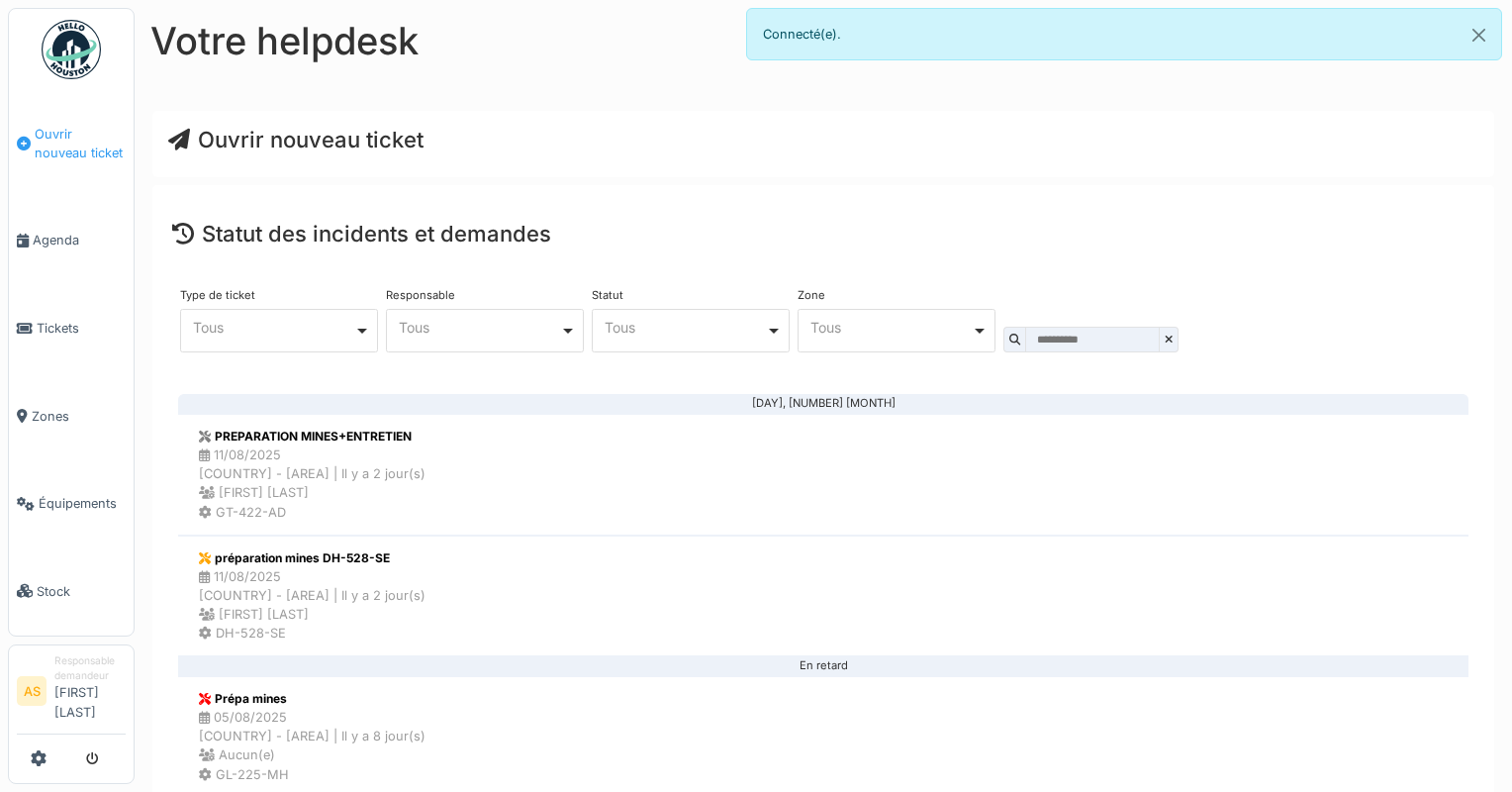 click on "Ouvrir nouveau ticket" at bounding box center (80, 144) 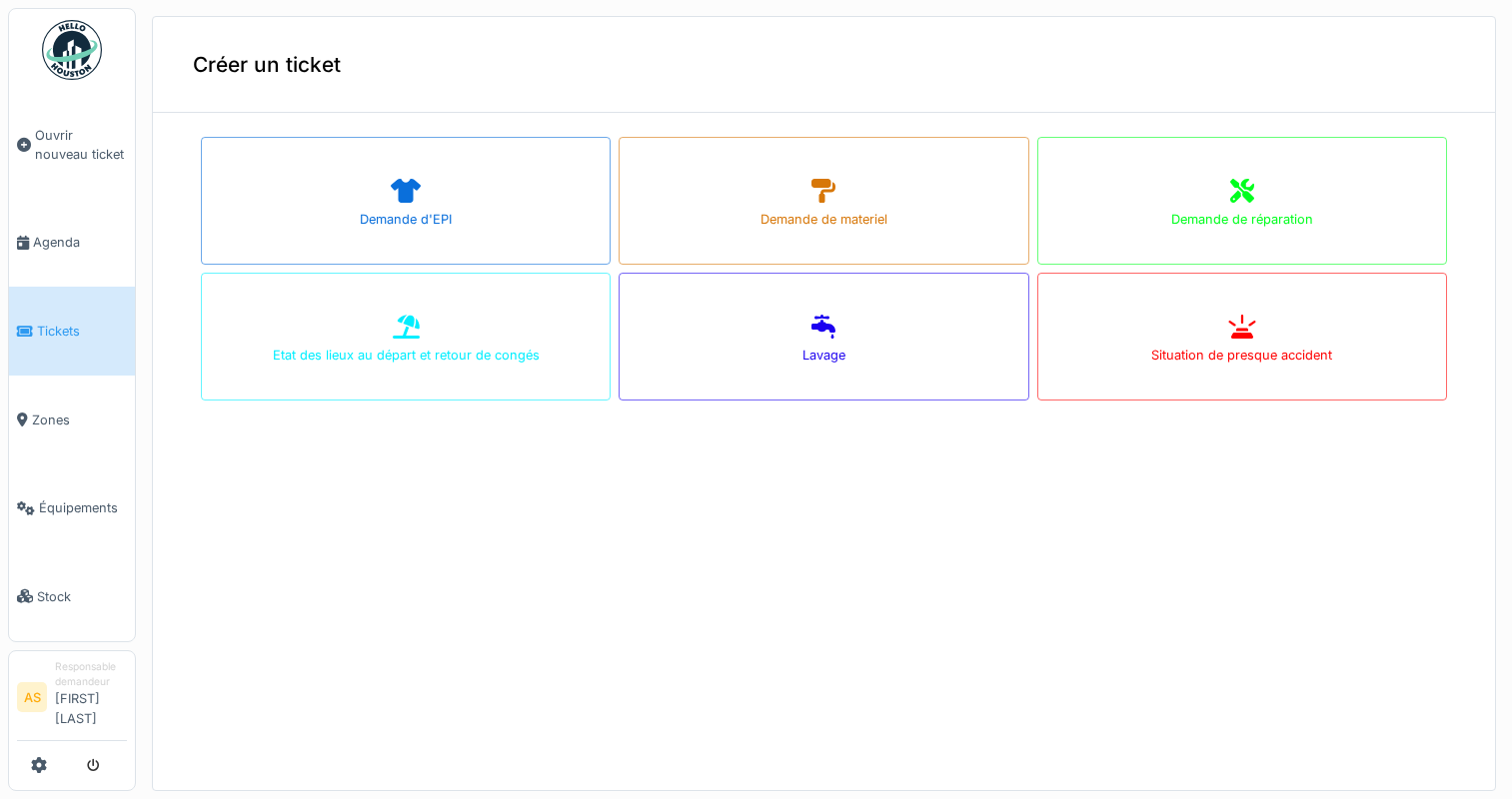 scroll, scrollTop: 0, scrollLeft: 0, axis: both 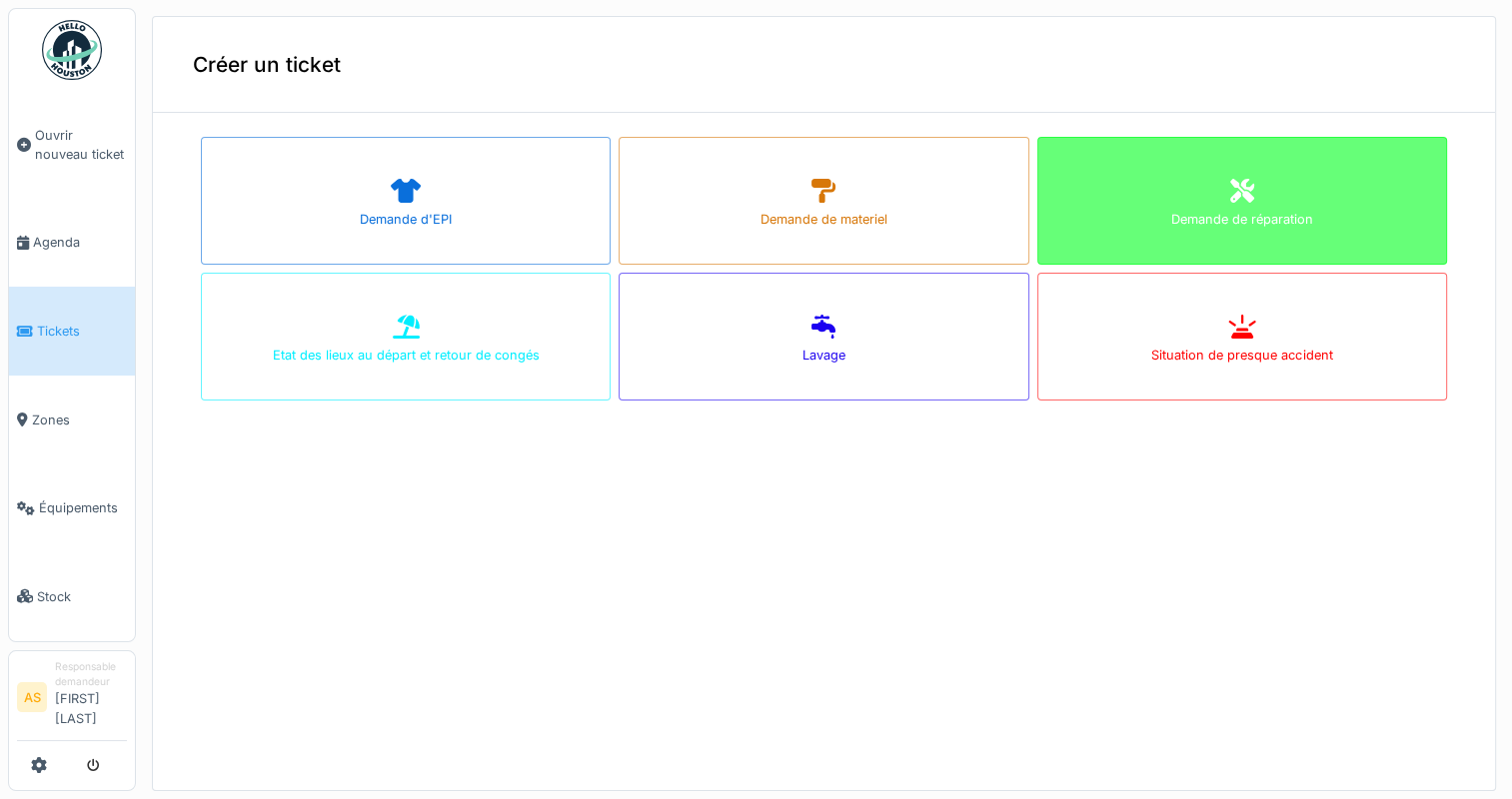 click on "Demande de réparation" at bounding box center [1242, 201] 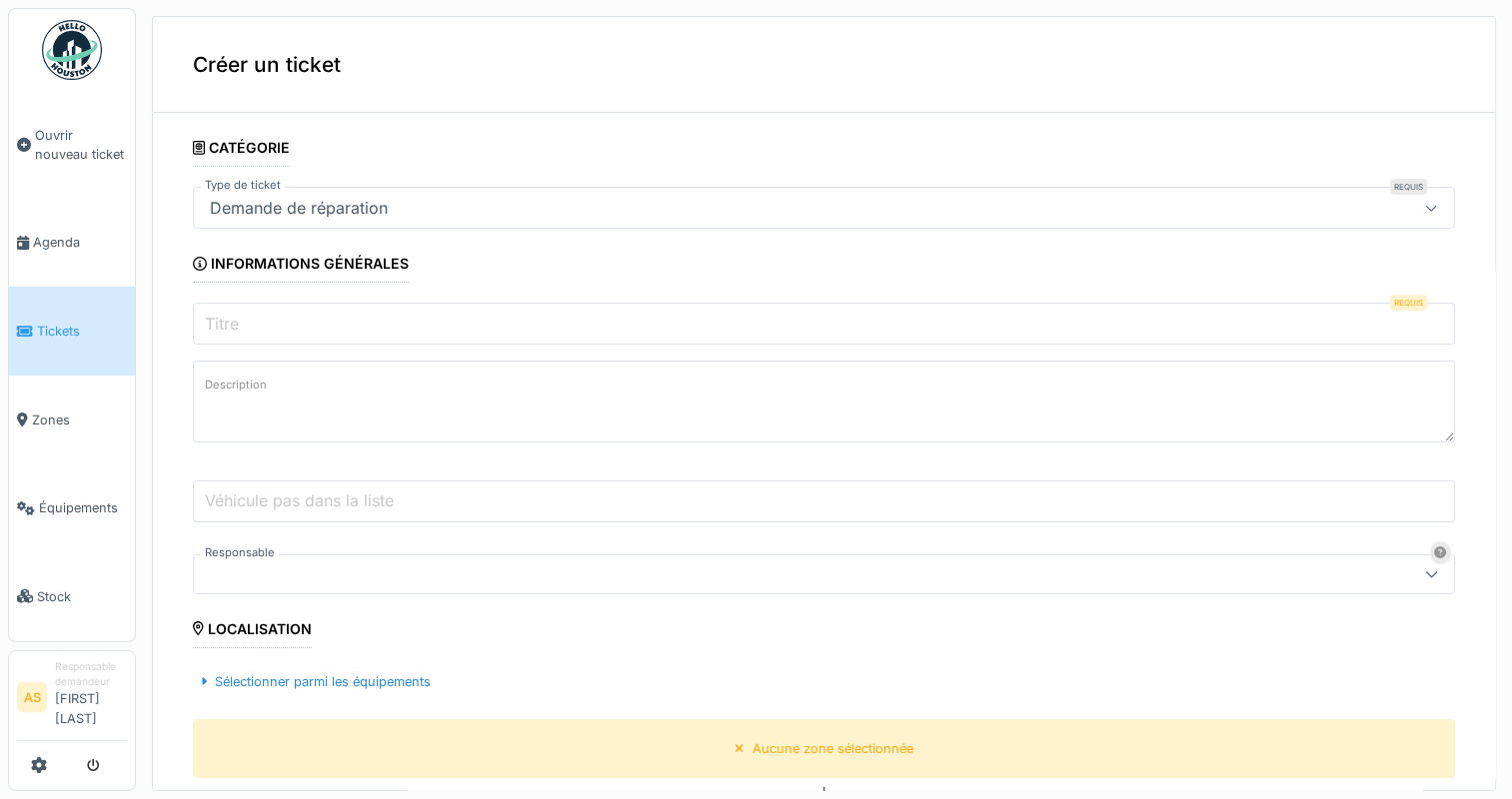click on "Titre" at bounding box center (823, 324) 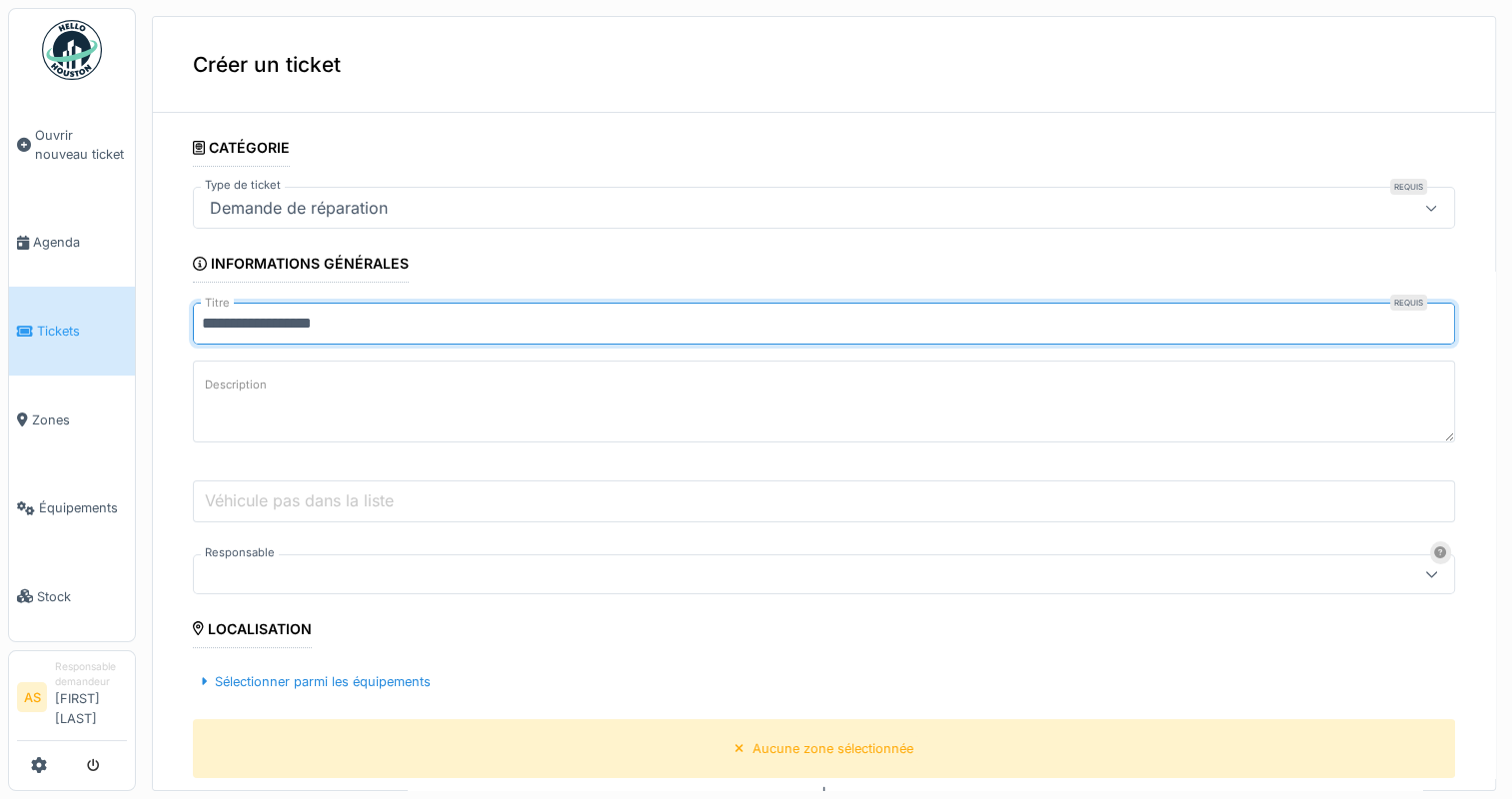 type on "**********" 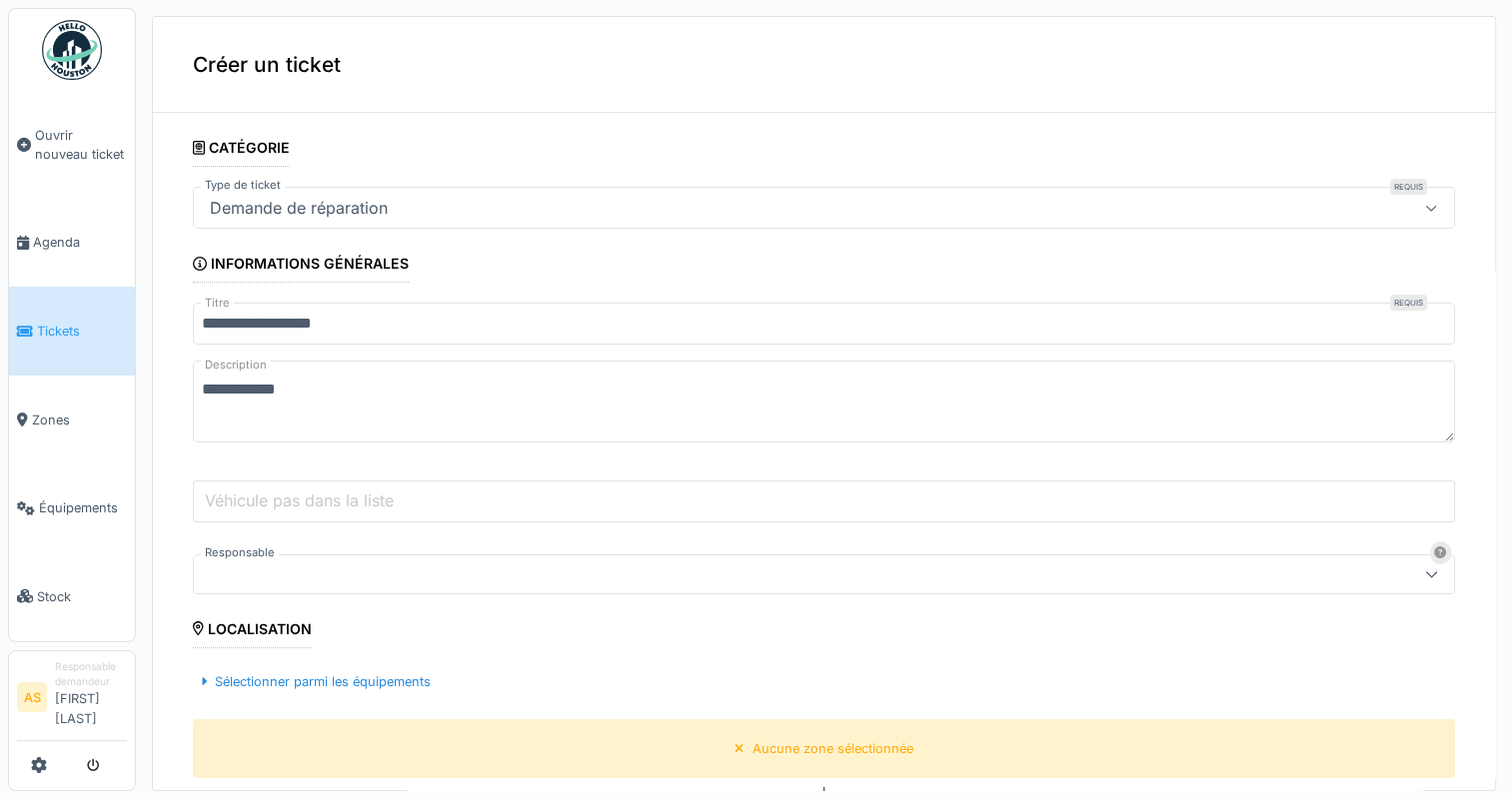 type on "**********" 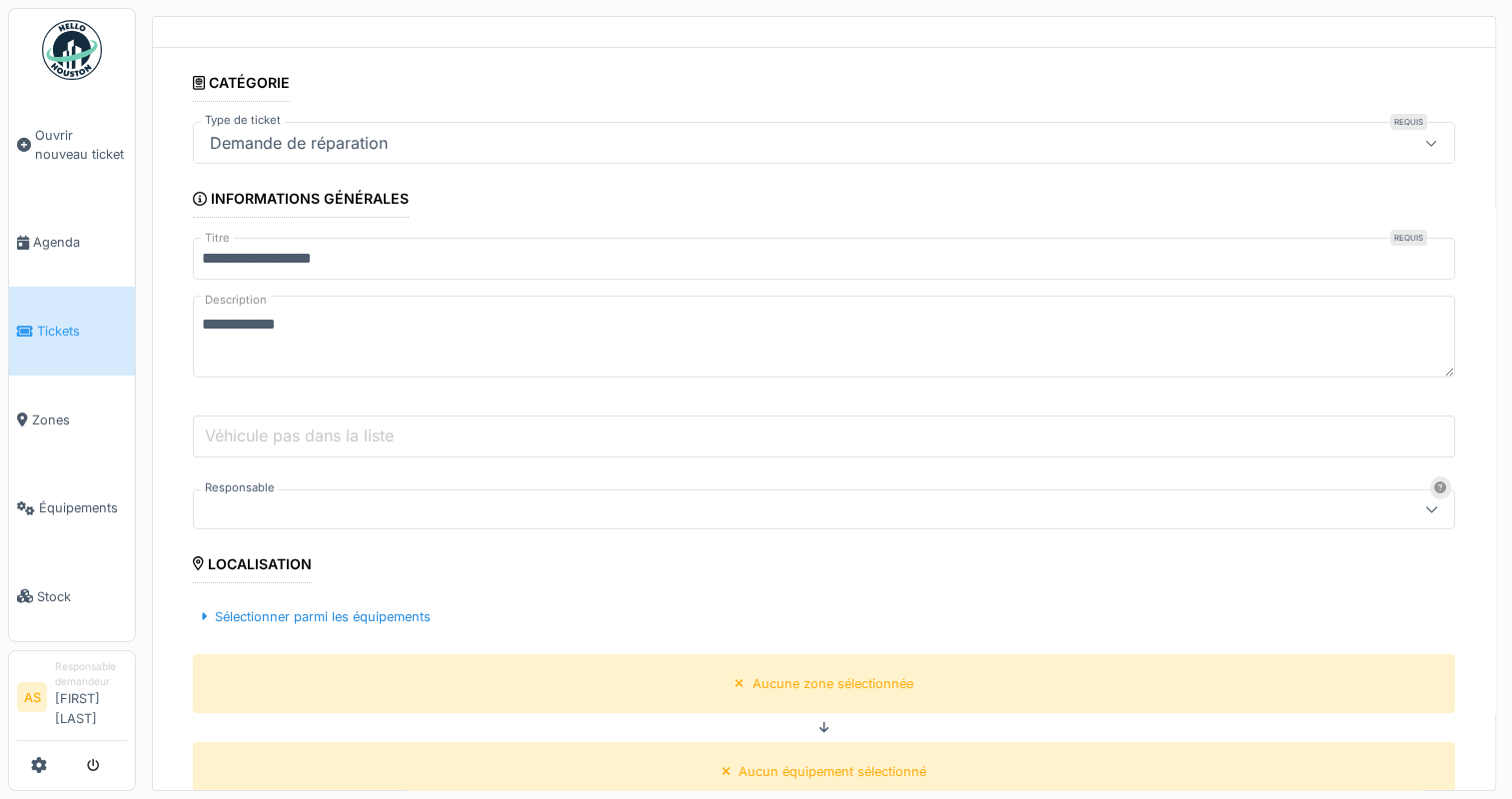 scroll, scrollTop: 100, scrollLeft: 0, axis: vertical 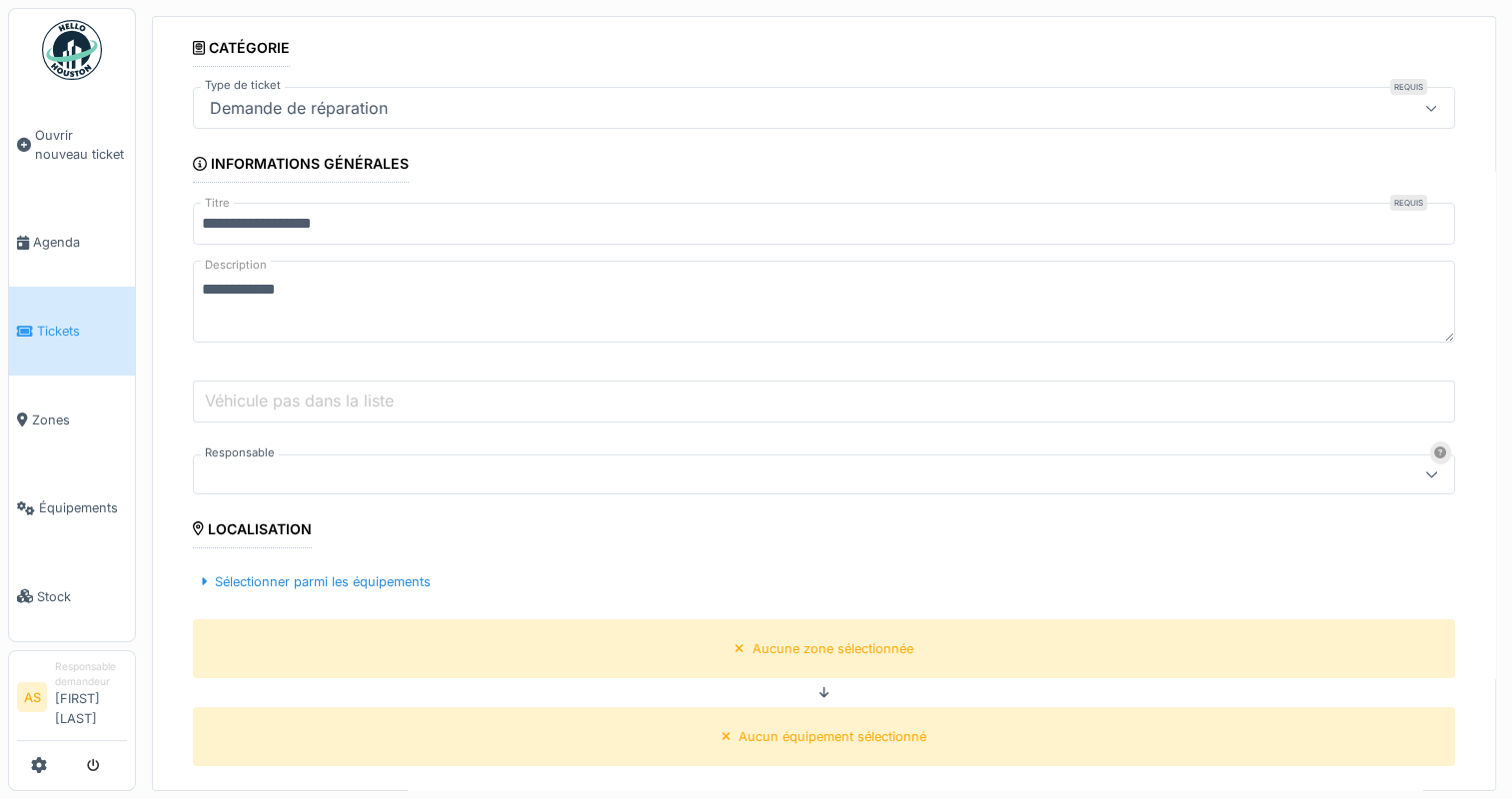 click at bounding box center (760, 474) 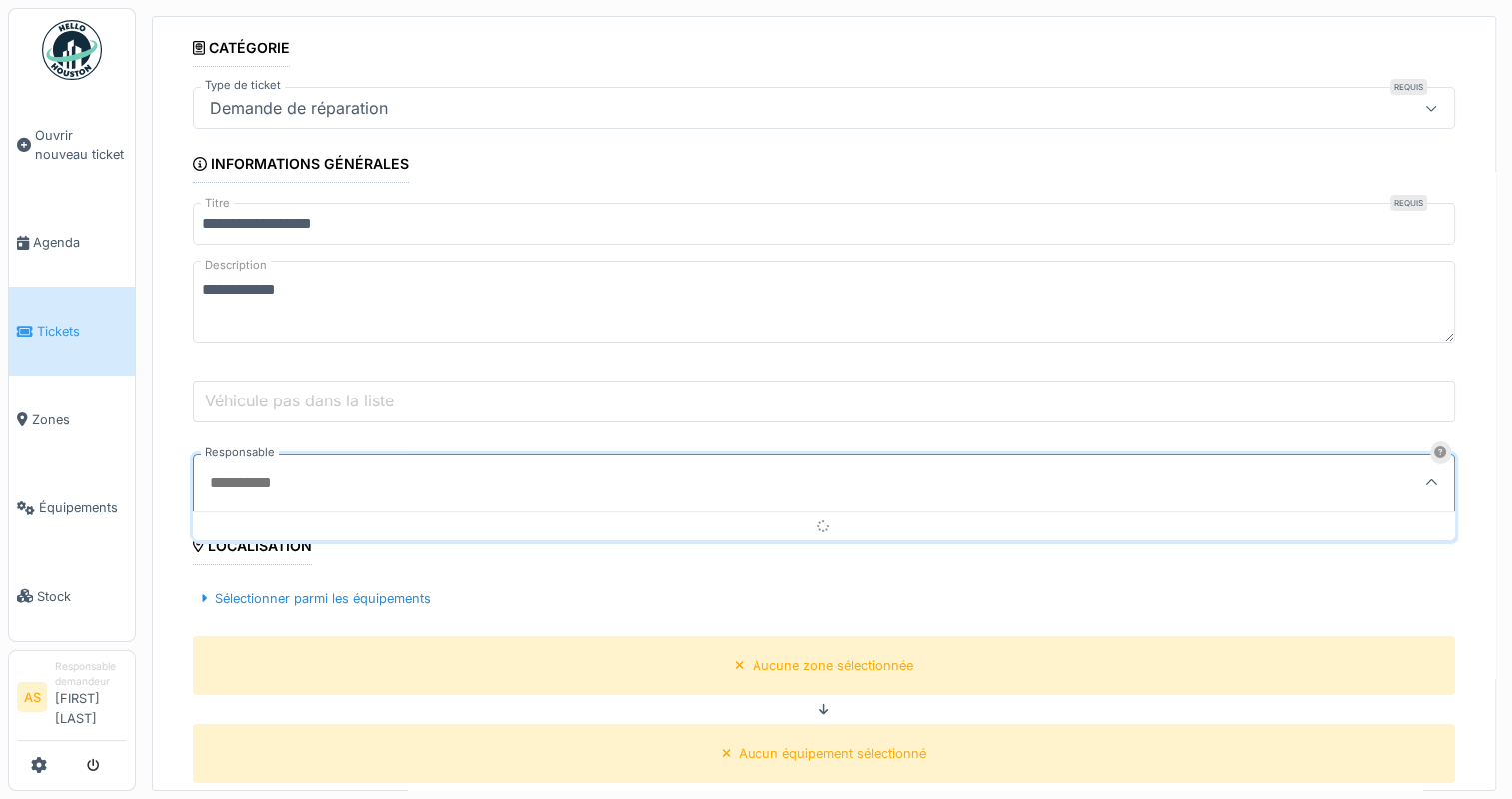 scroll, scrollTop: 4, scrollLeft: 0, axis: vertical 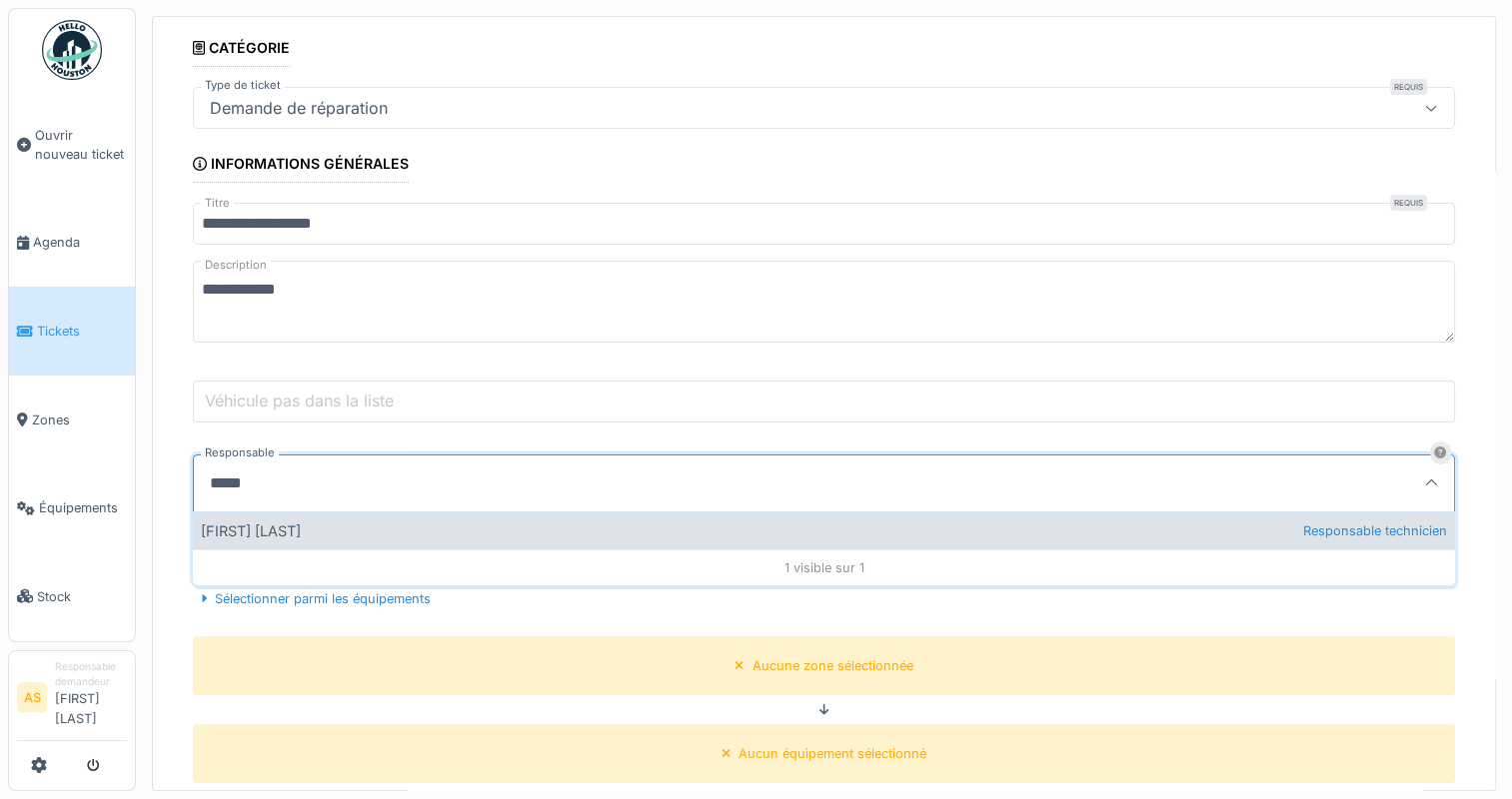type on "*****" 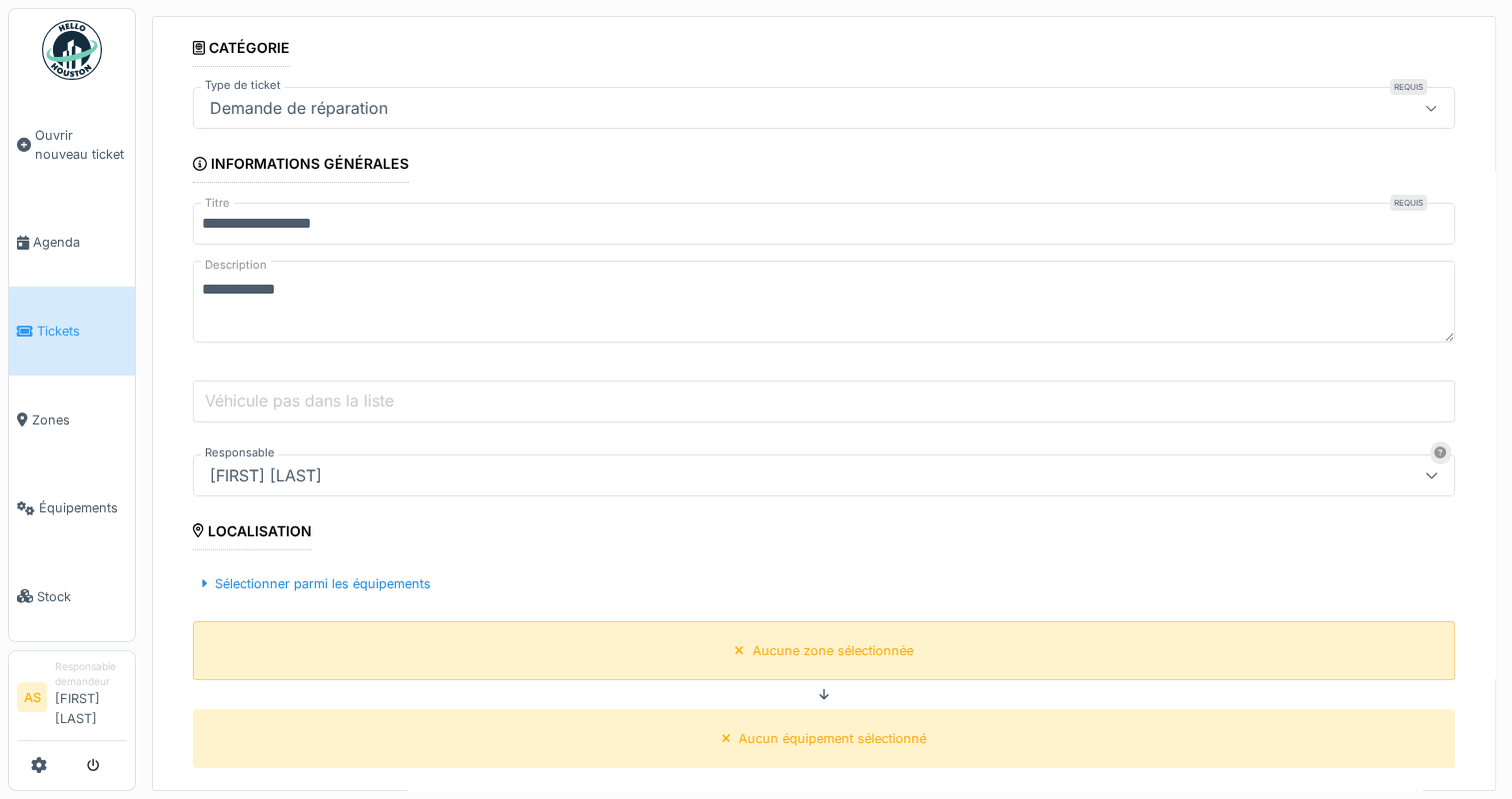 click on "Aucune zone sélectionnée" at bounding box center (823, 650) 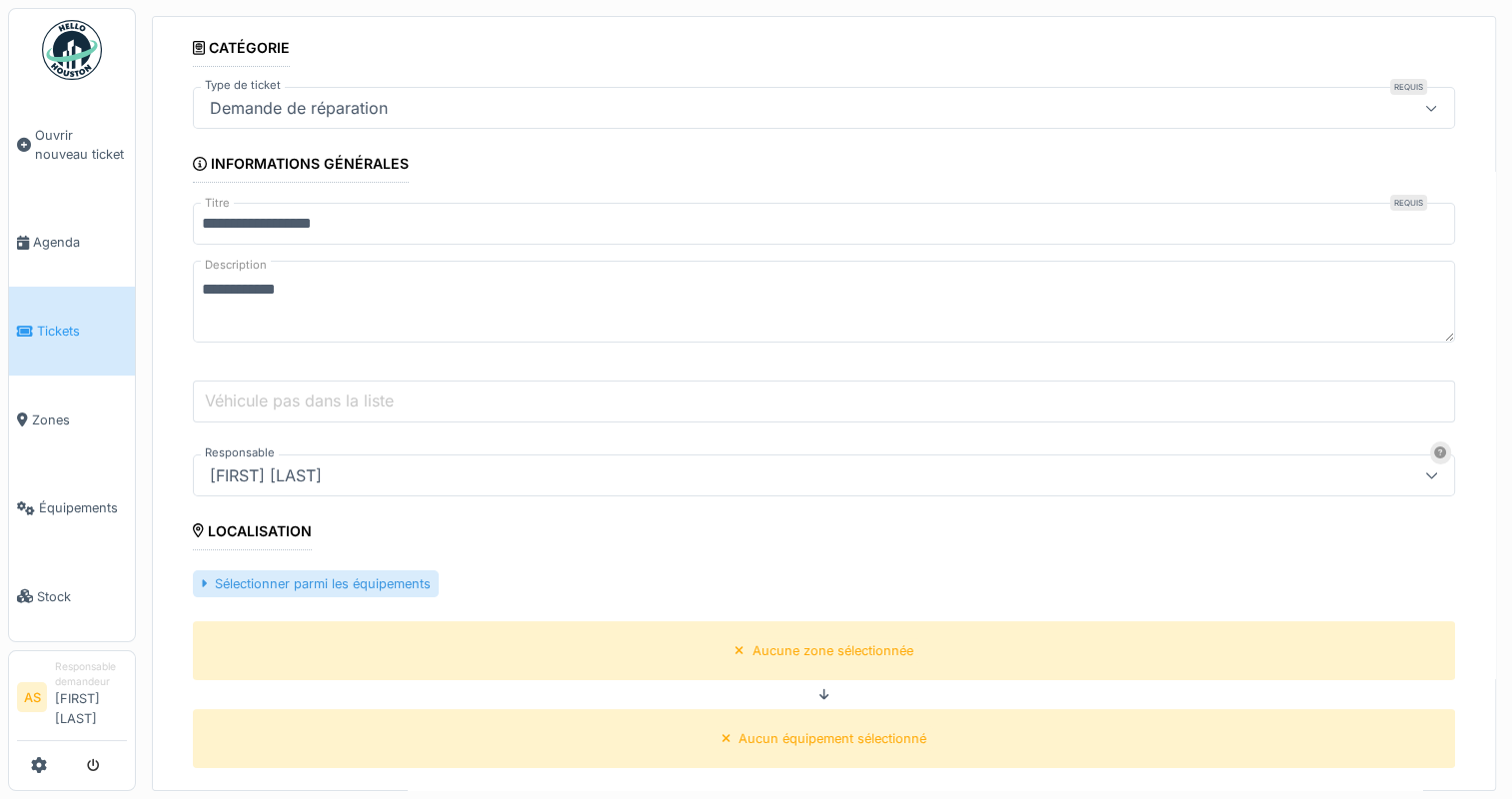 click on "Sélectionner parmi les équipements" at bounding box center [316, 583] 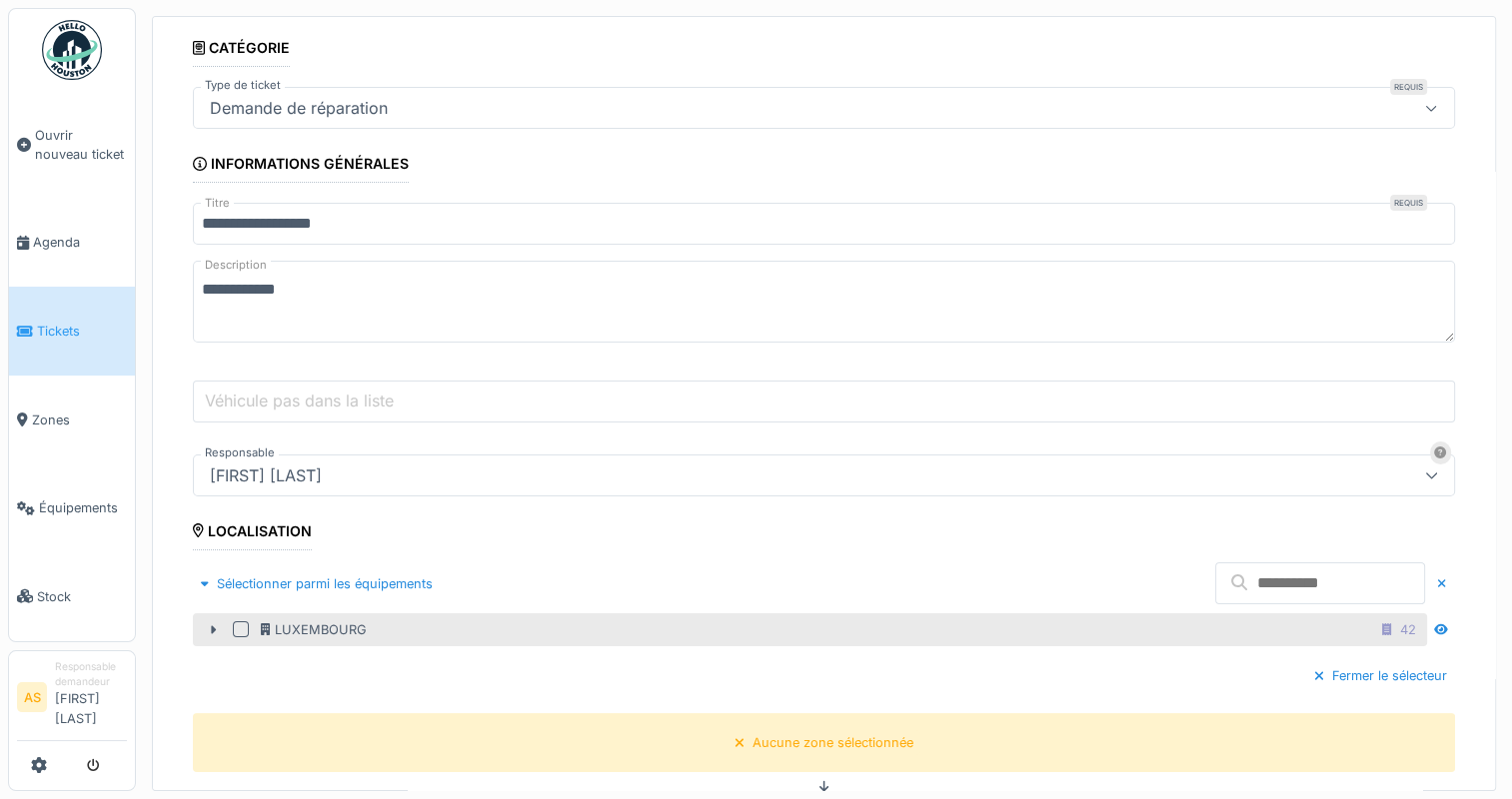 click at bounding box center (241, 629) 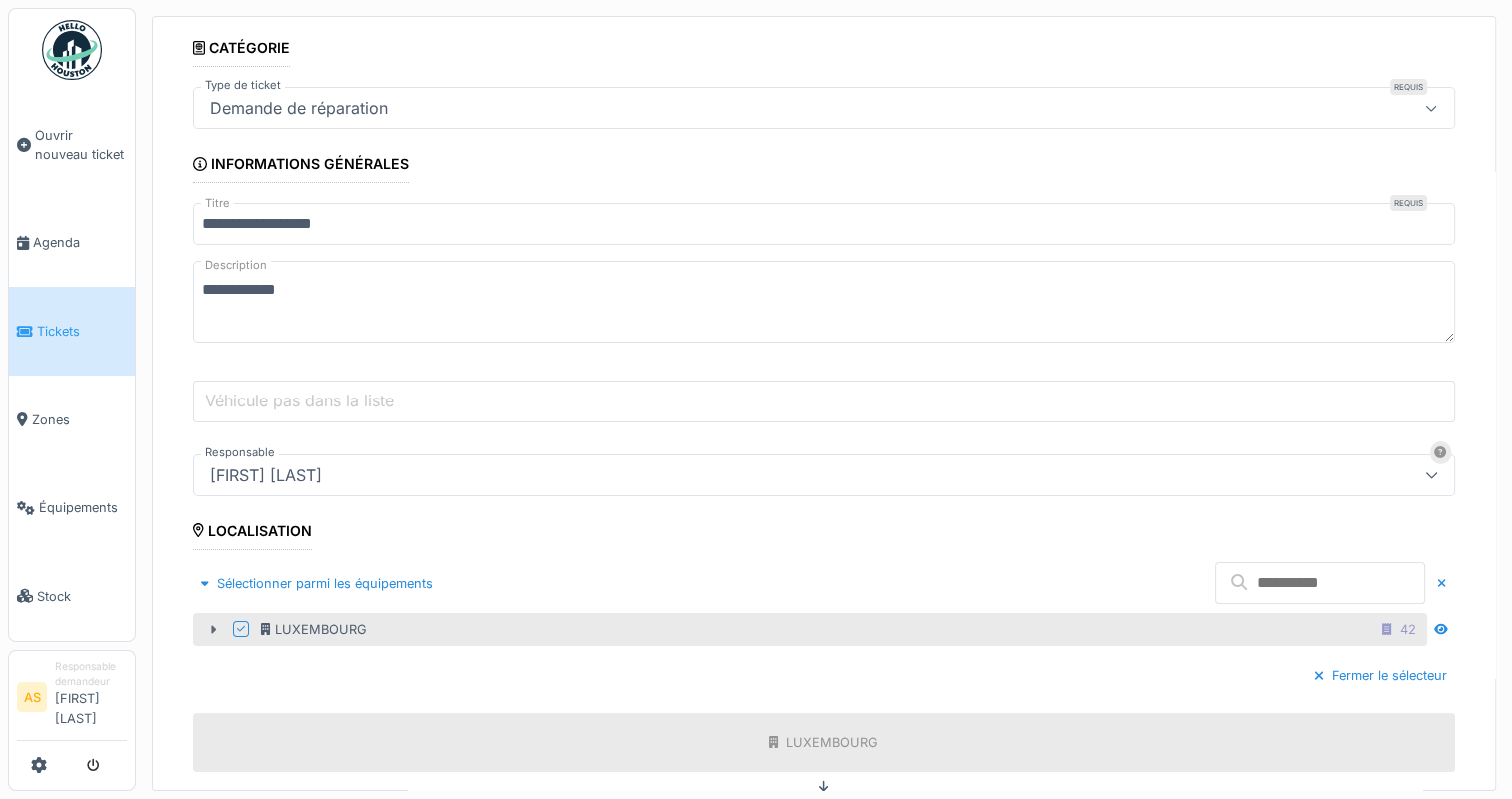 click 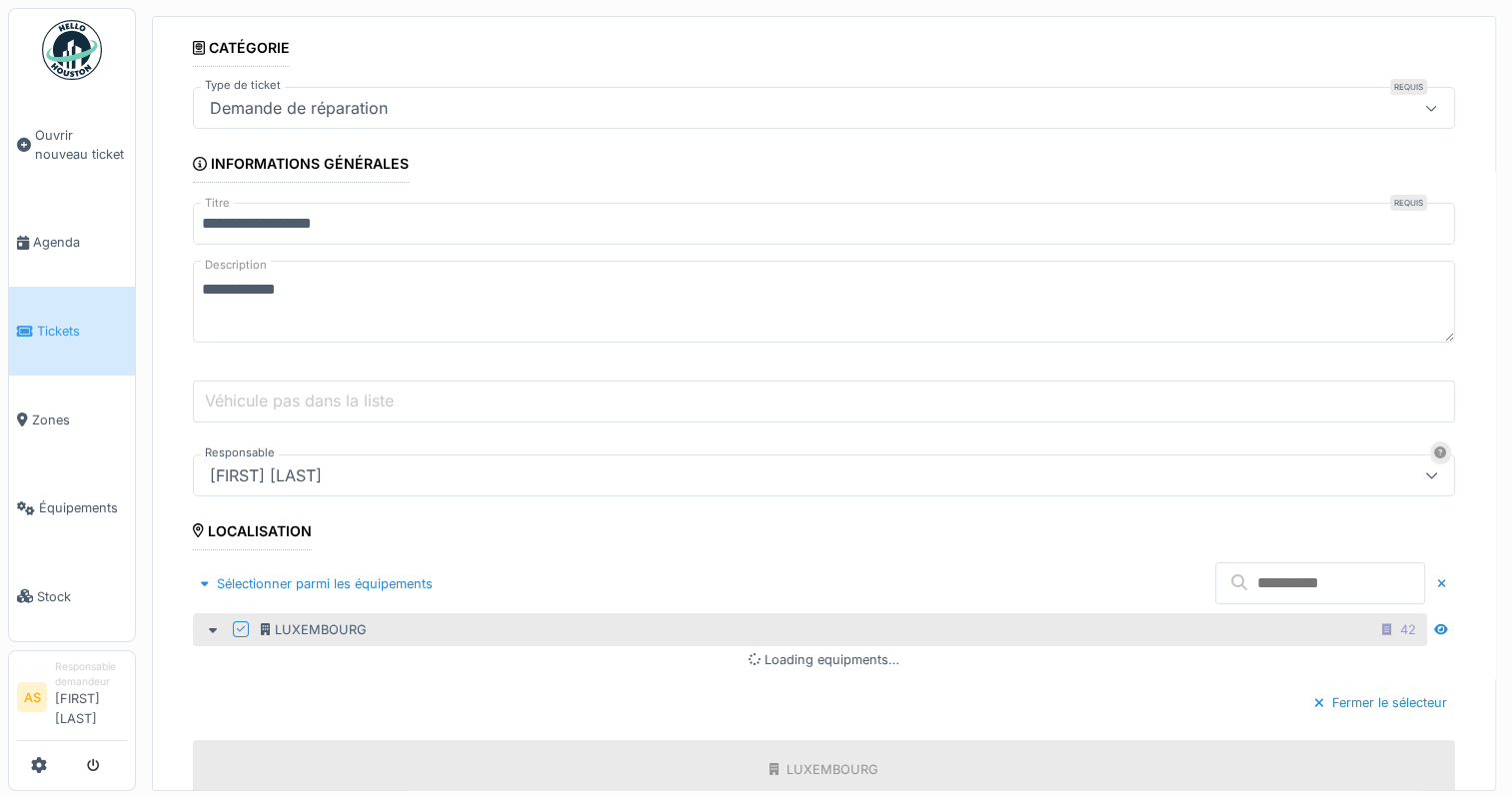 scroll, scrollTop: 400, scrollLeft: 0, axis: vertical 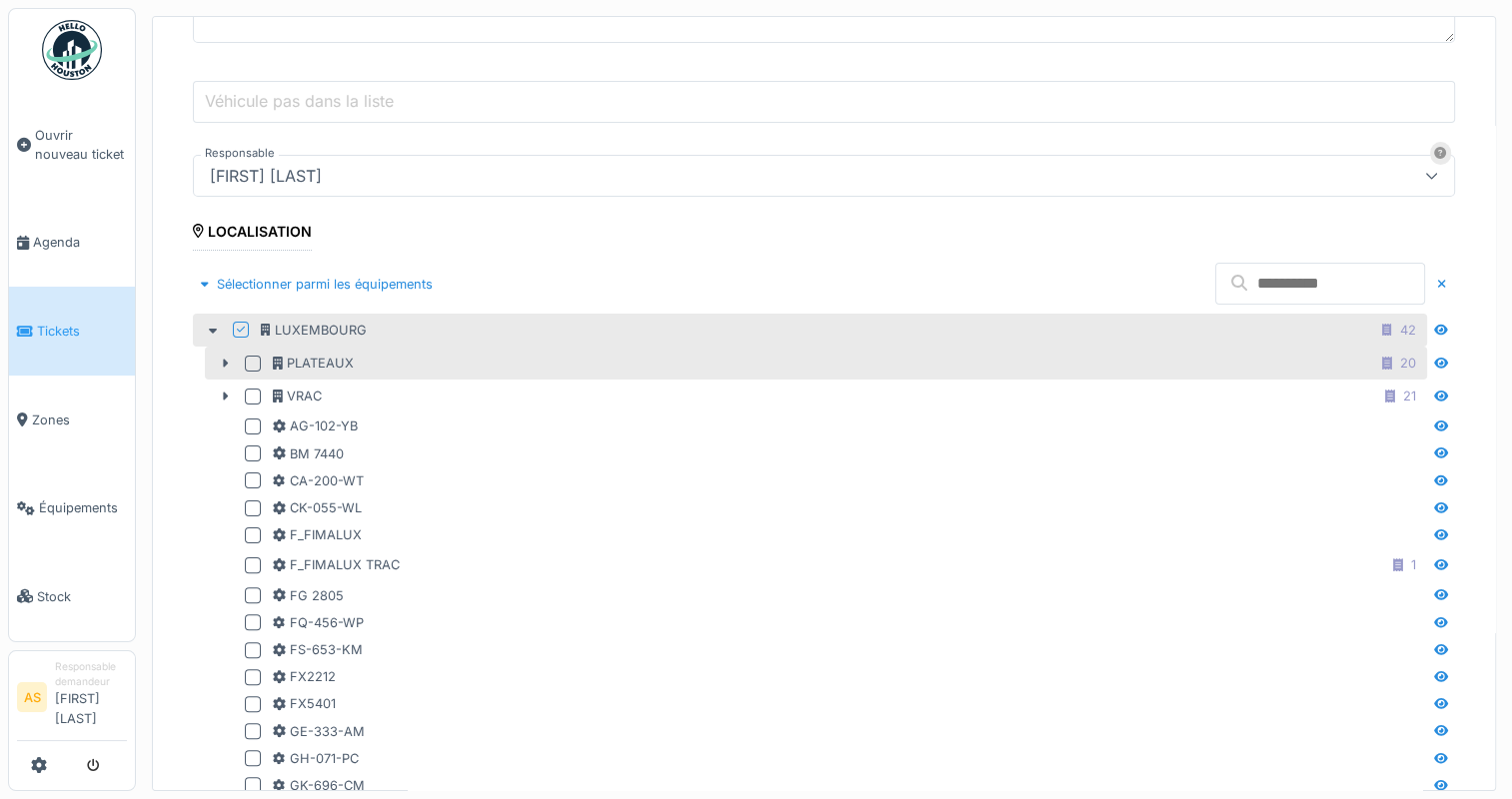click at bounding box center (253, 364) 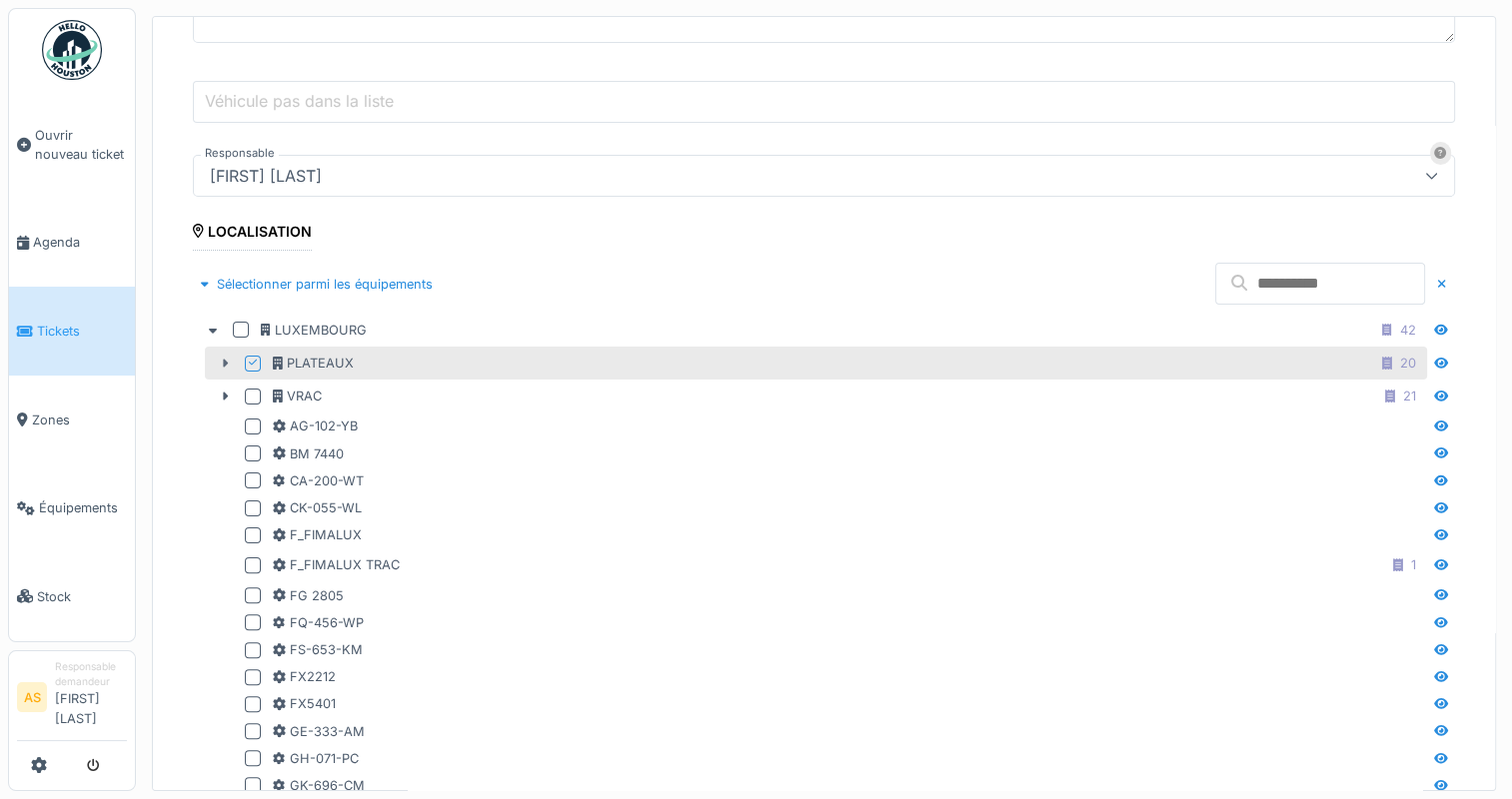 click 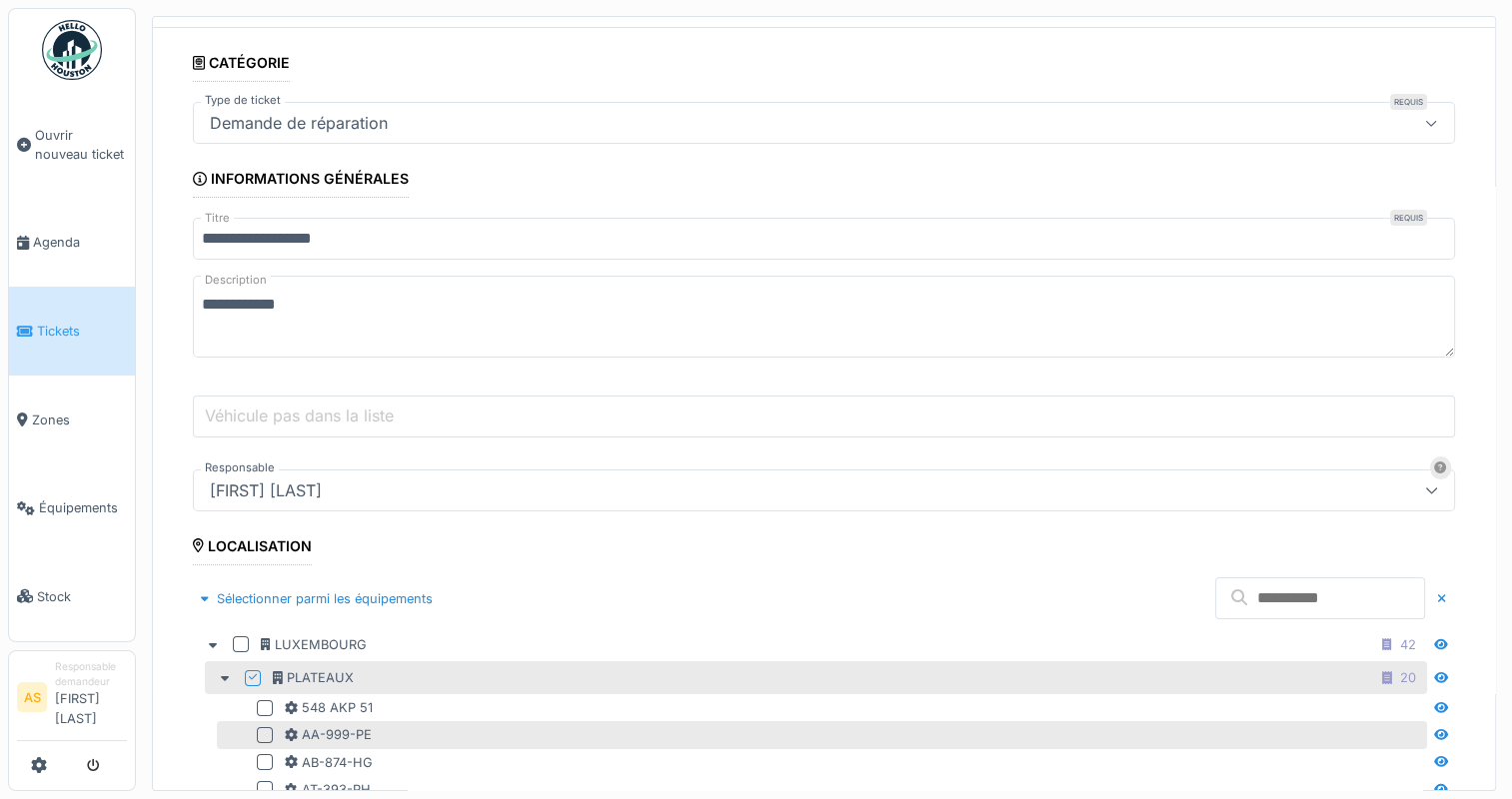 scroll, scrollTop: 200, scrollLeft: 0, axis: vertical 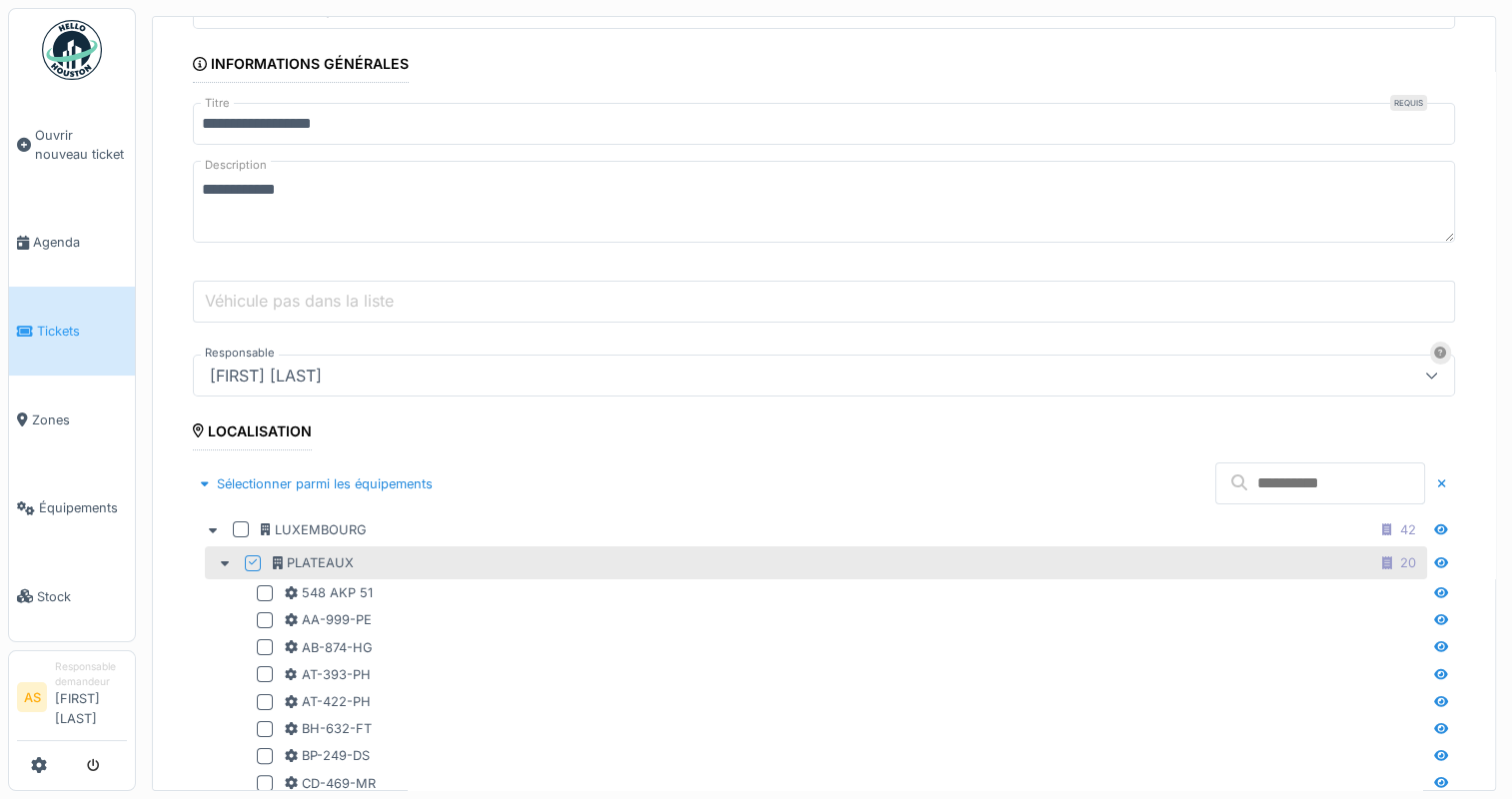 click at bounding box center (1320, 483) 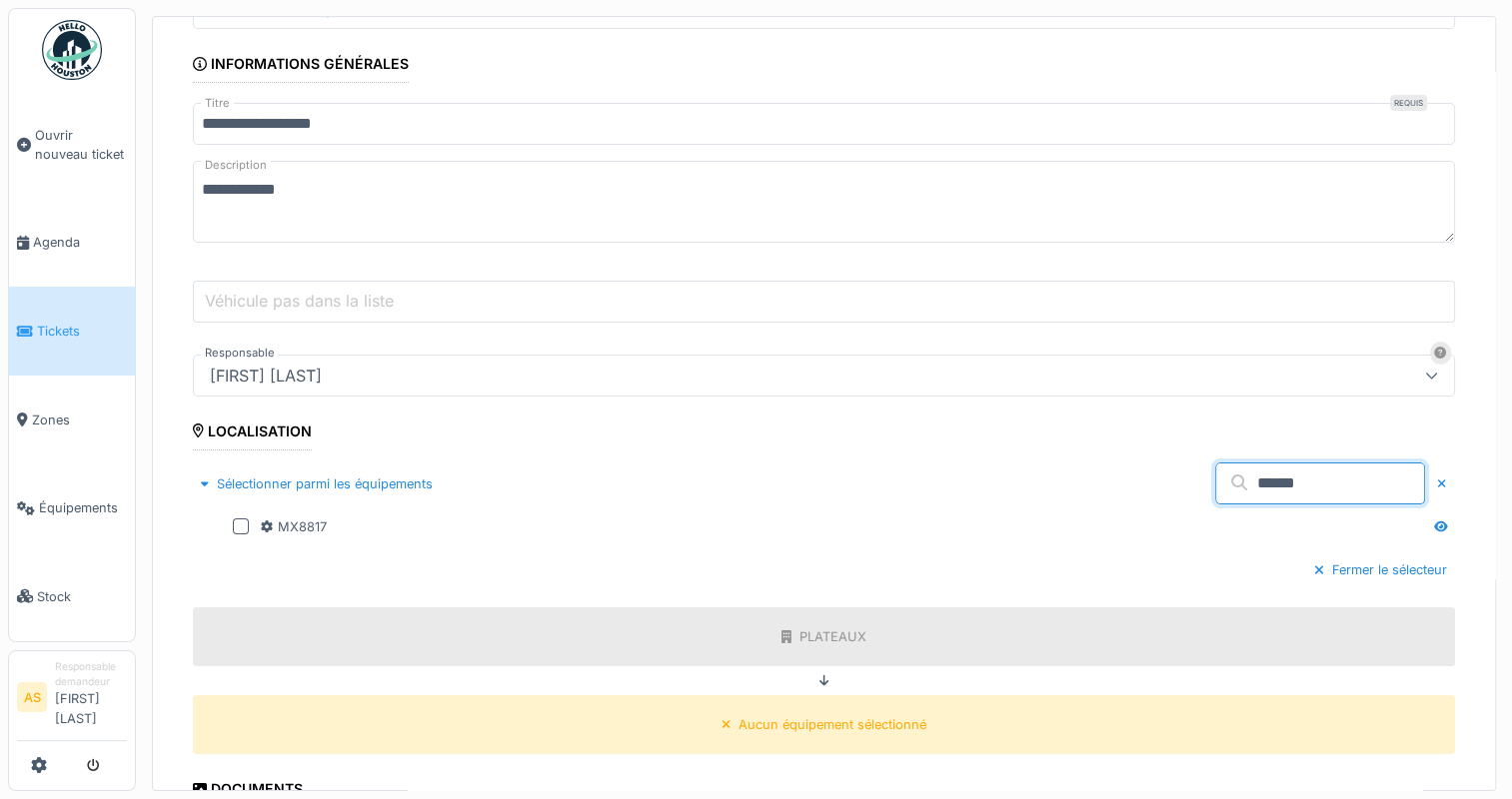 type on "******" 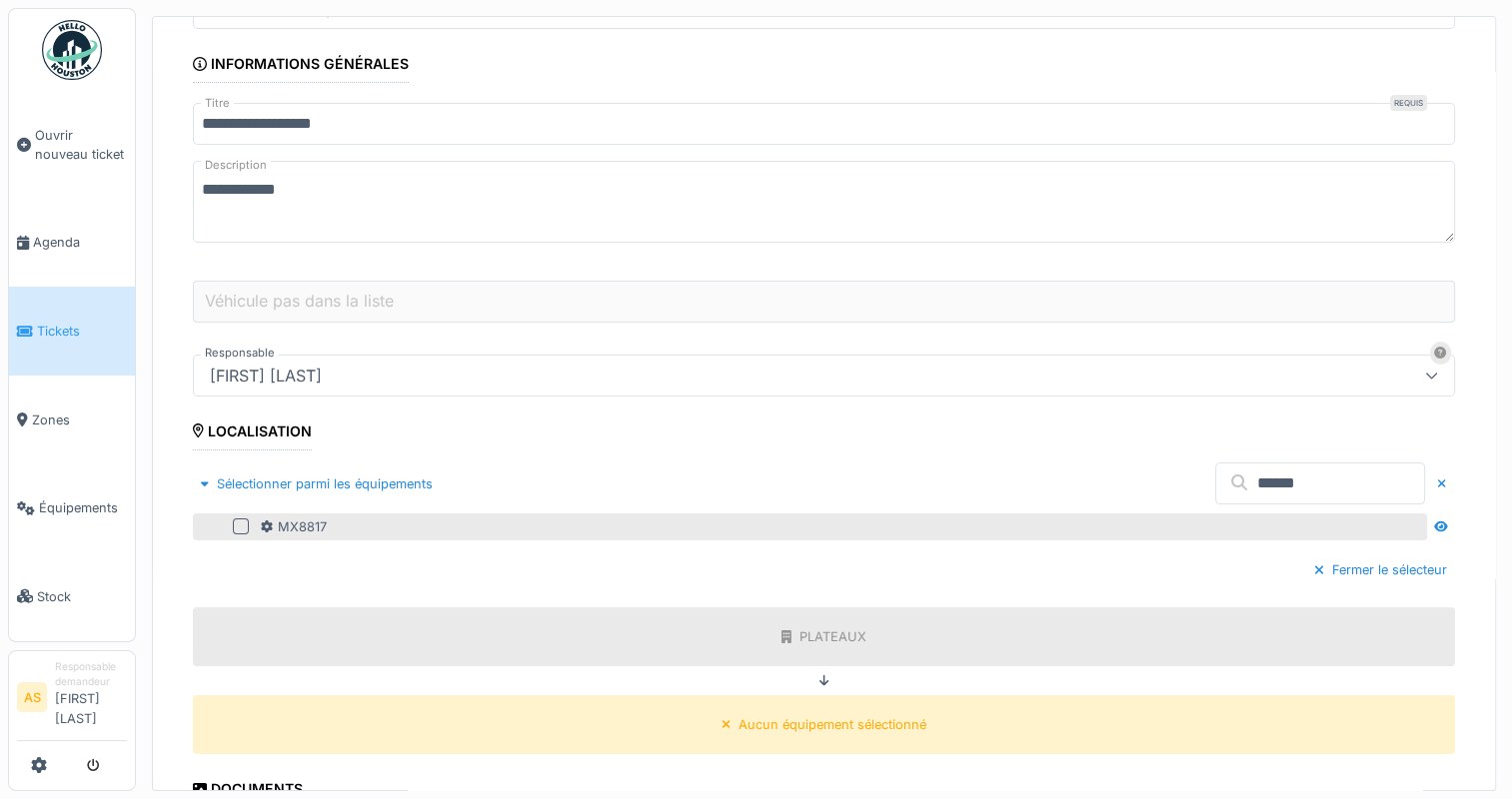 click at bounding box center [241, 526] 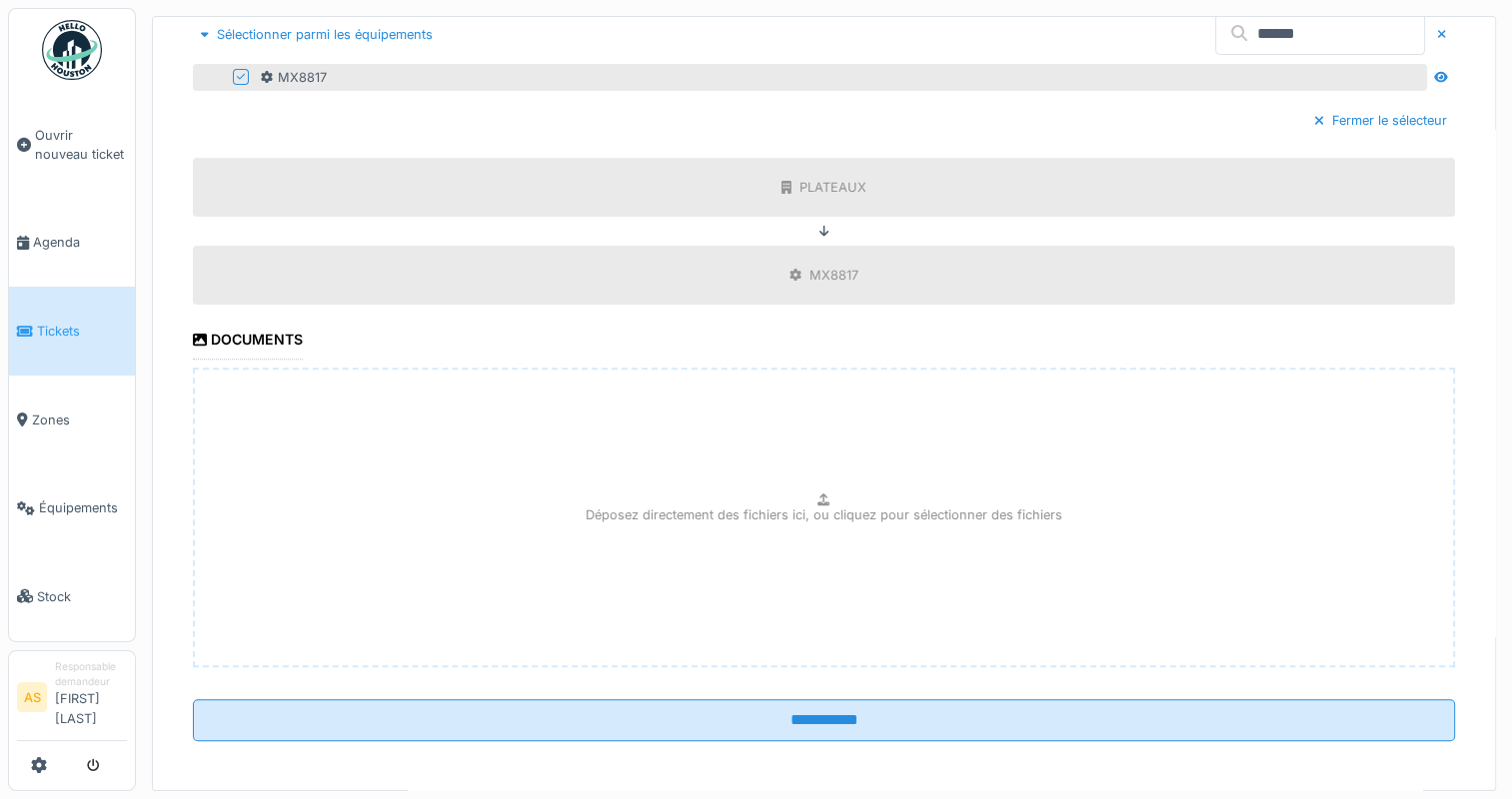 scroll, scrollTop: 650, scrollLeft: 0, axis: vertical 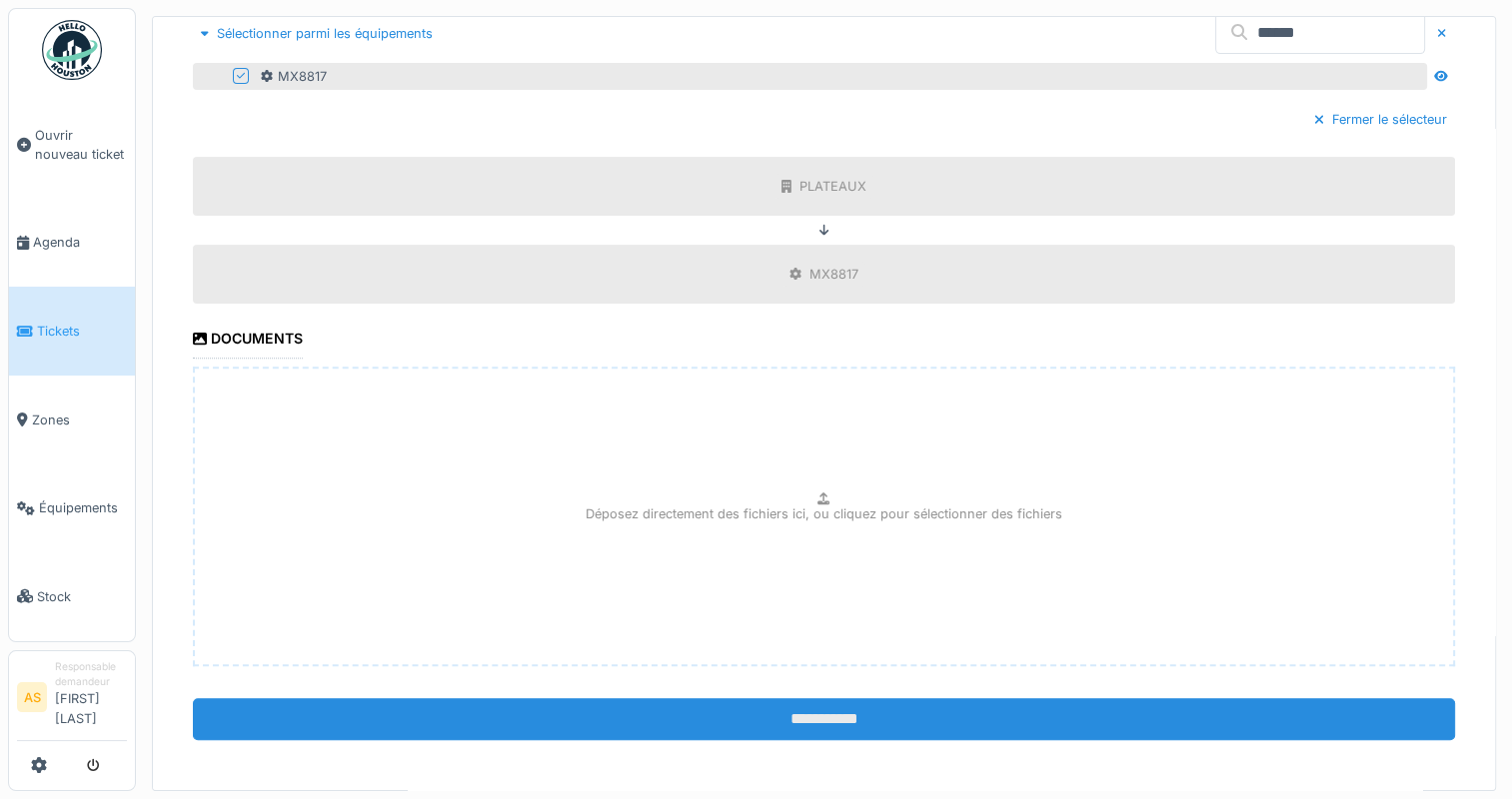 click on "**********" at bounding box center (823, 719) 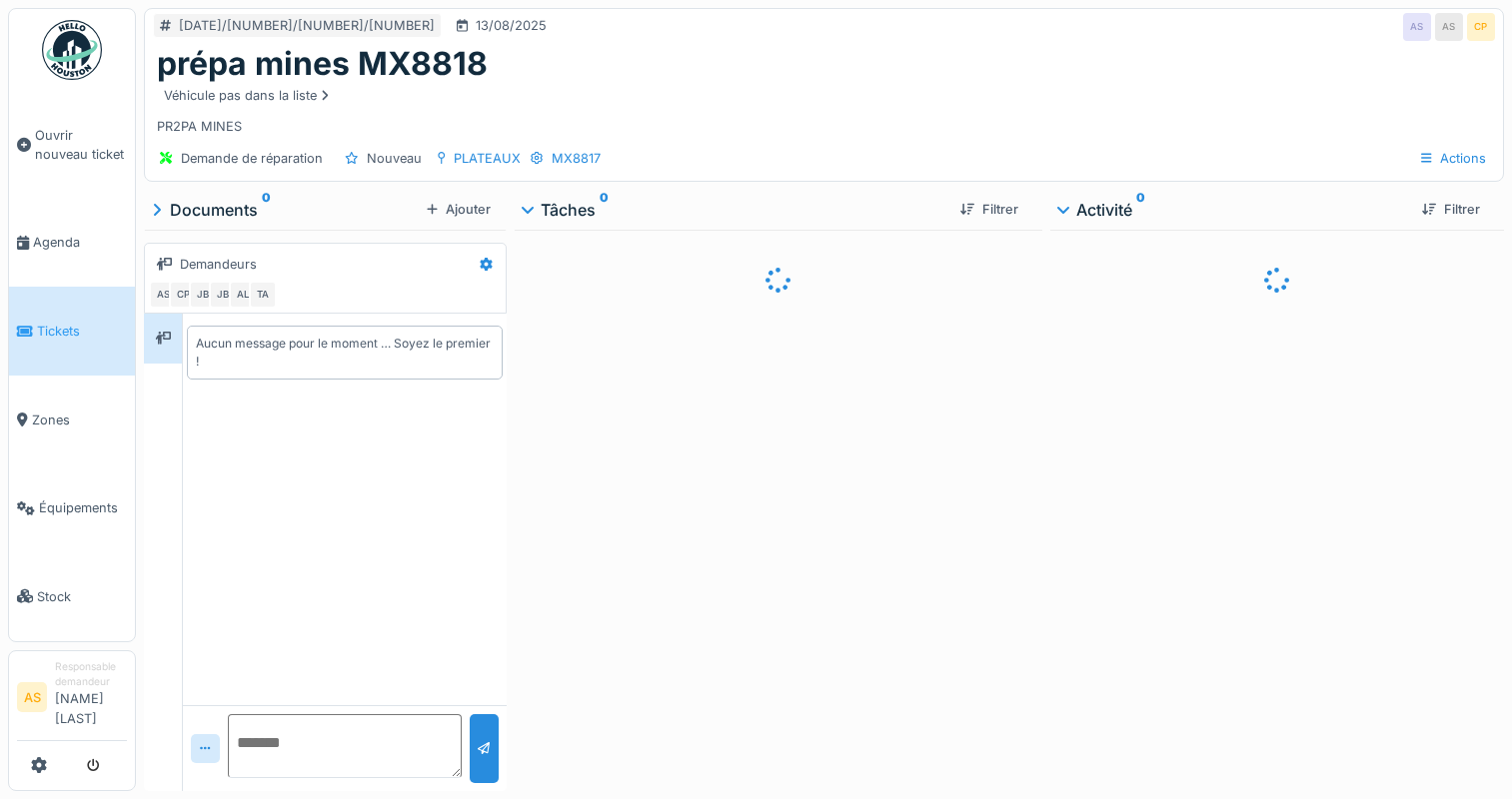 scroll, scrollTop: 0, scrollLeft: 0, axis: both 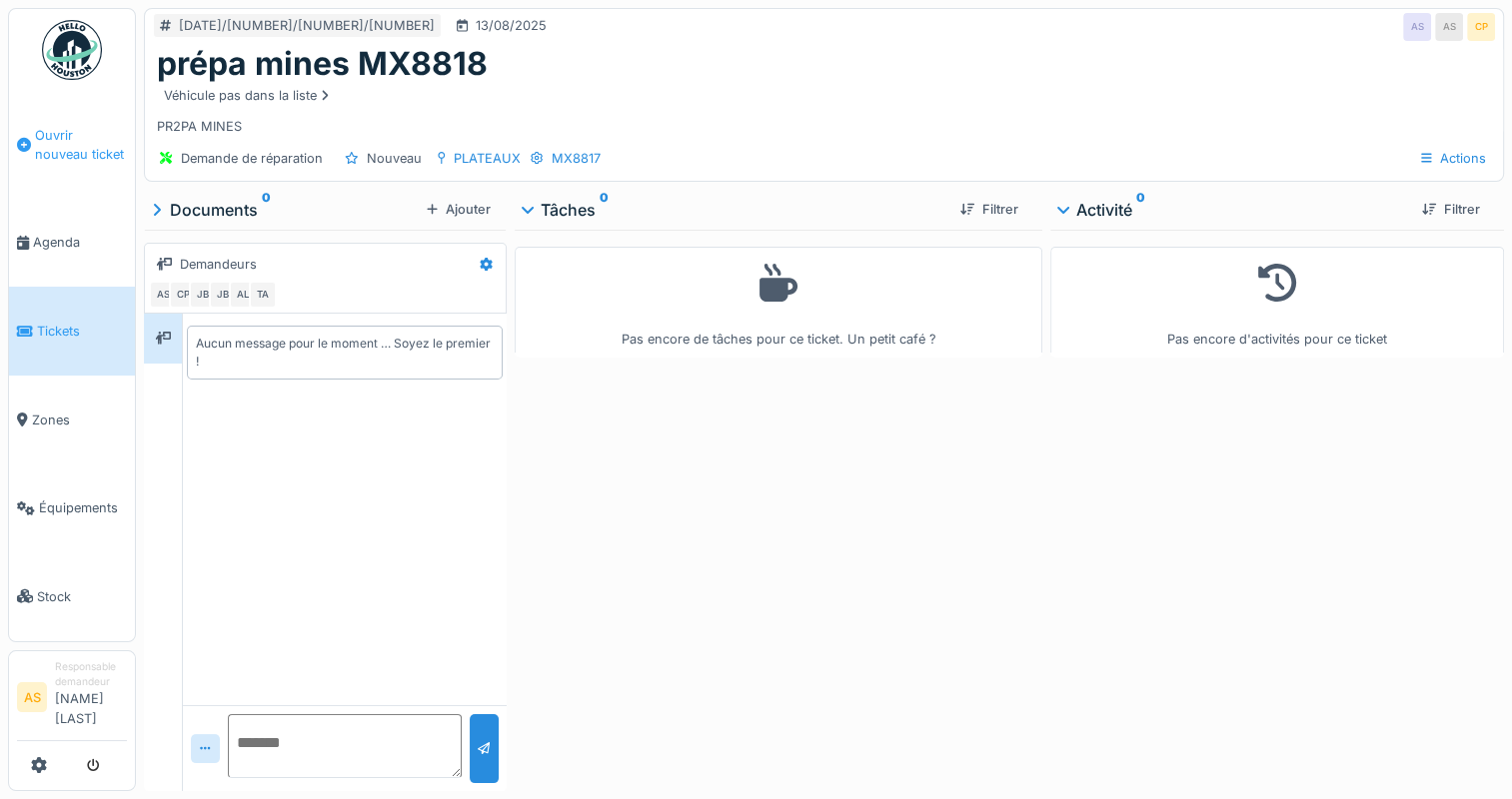 click on "Ouvrir nouveau ticket" at bounding box center (81, 145) 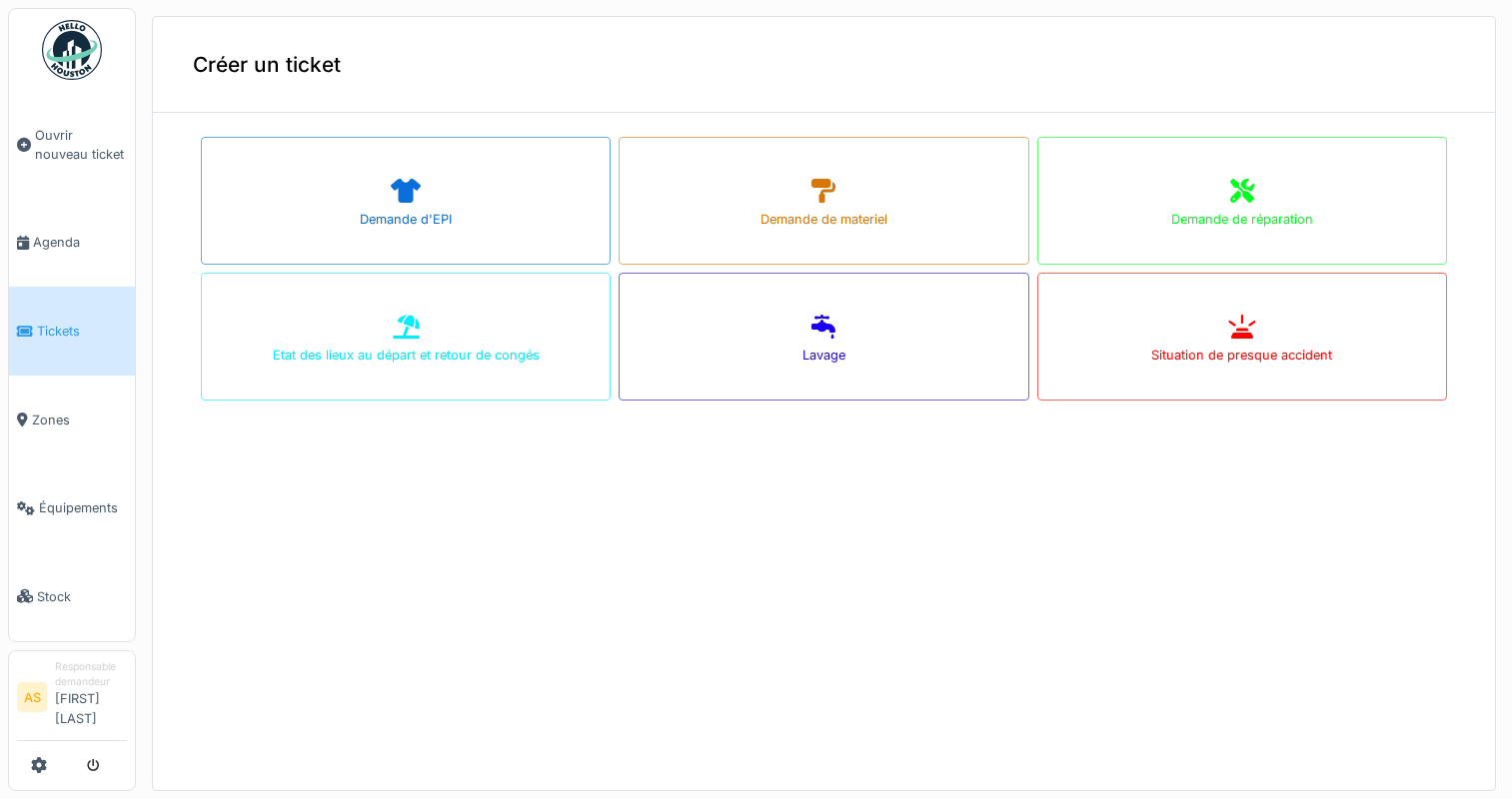 scroll, scrollTop: 0, scrollLeft: 0, axis: both 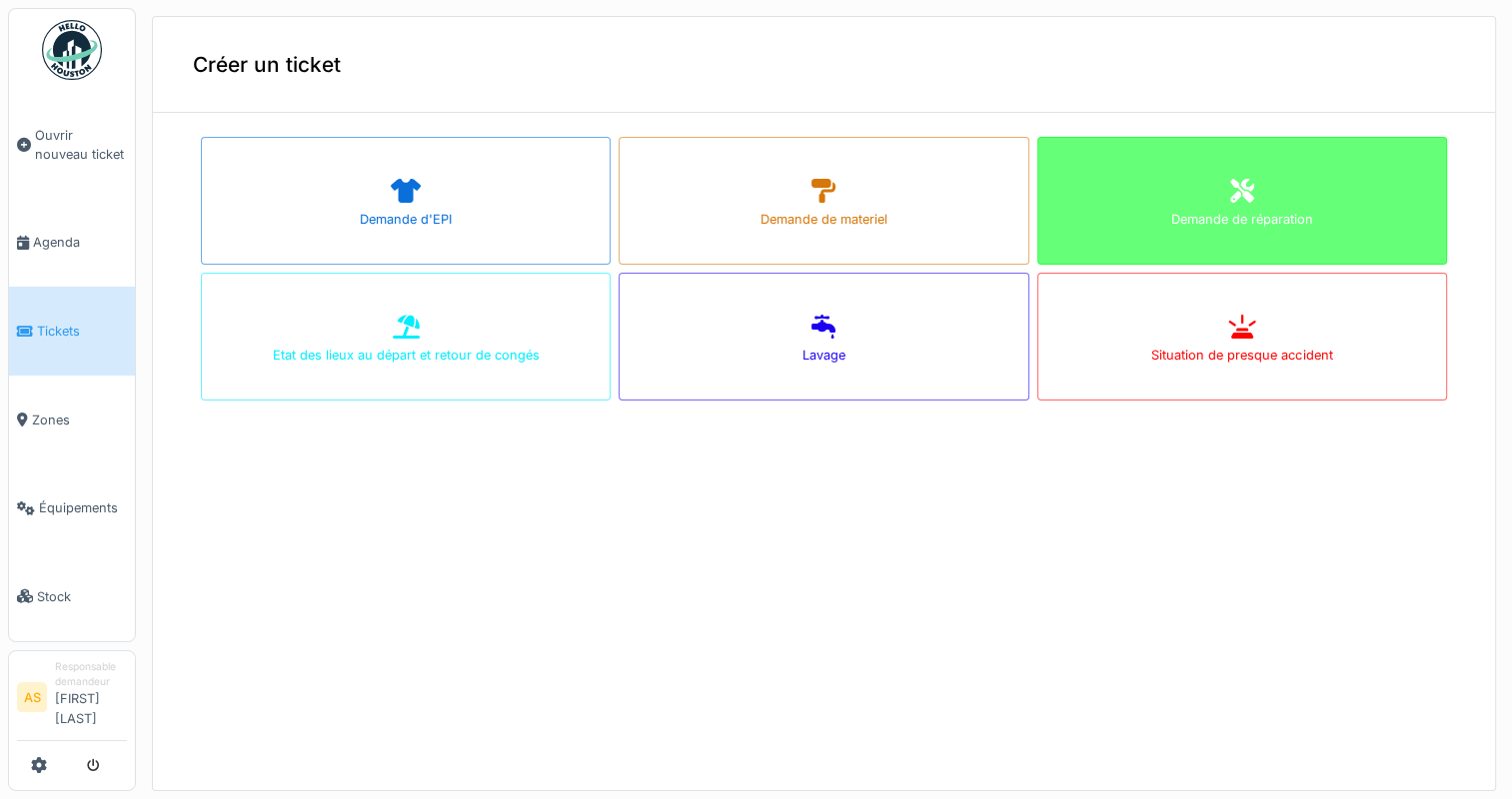 click on "Demande de réparation" at bounding box center [1242, 201] 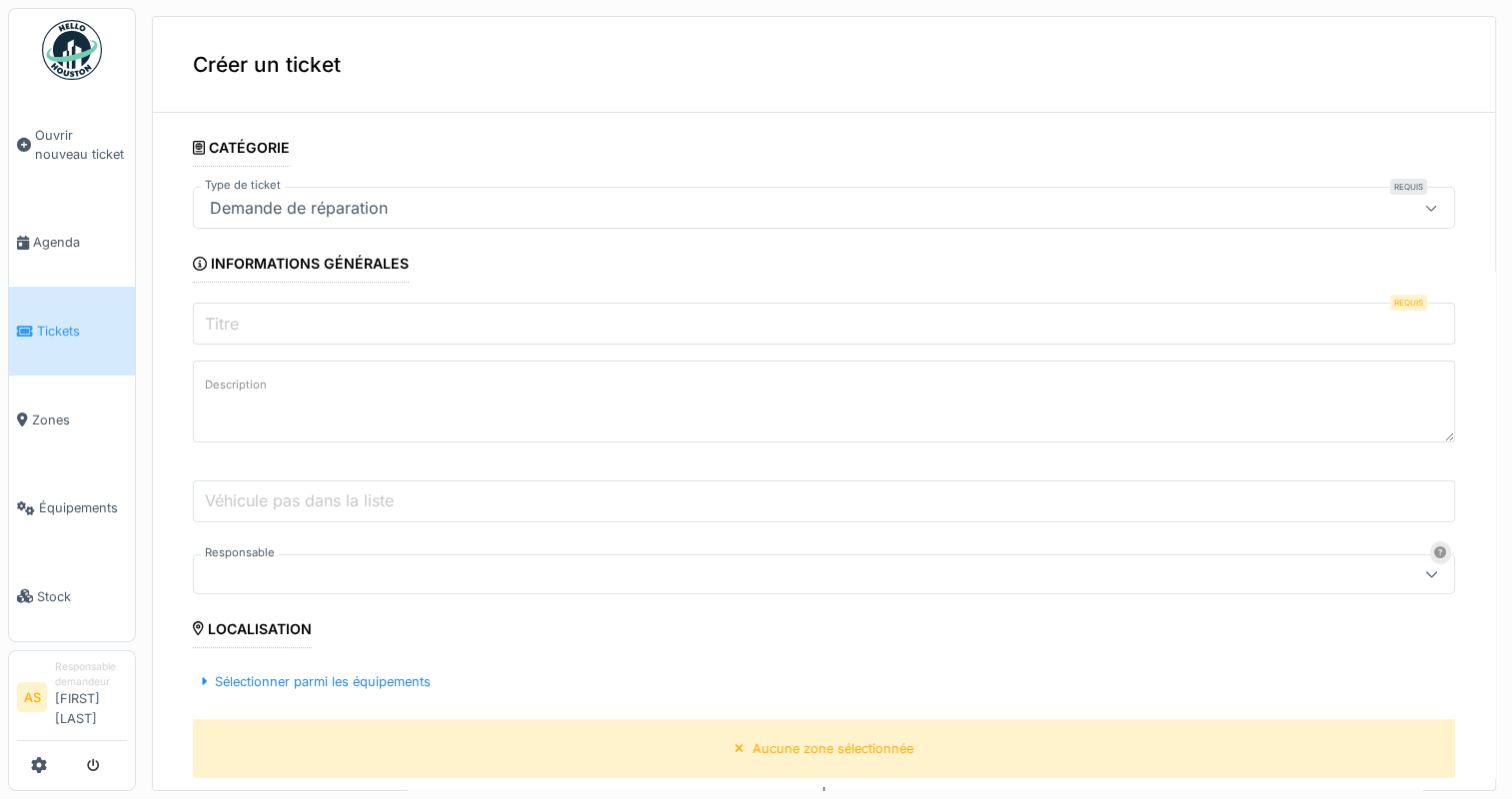 click on "Titre" at bounding box center [823, 324] 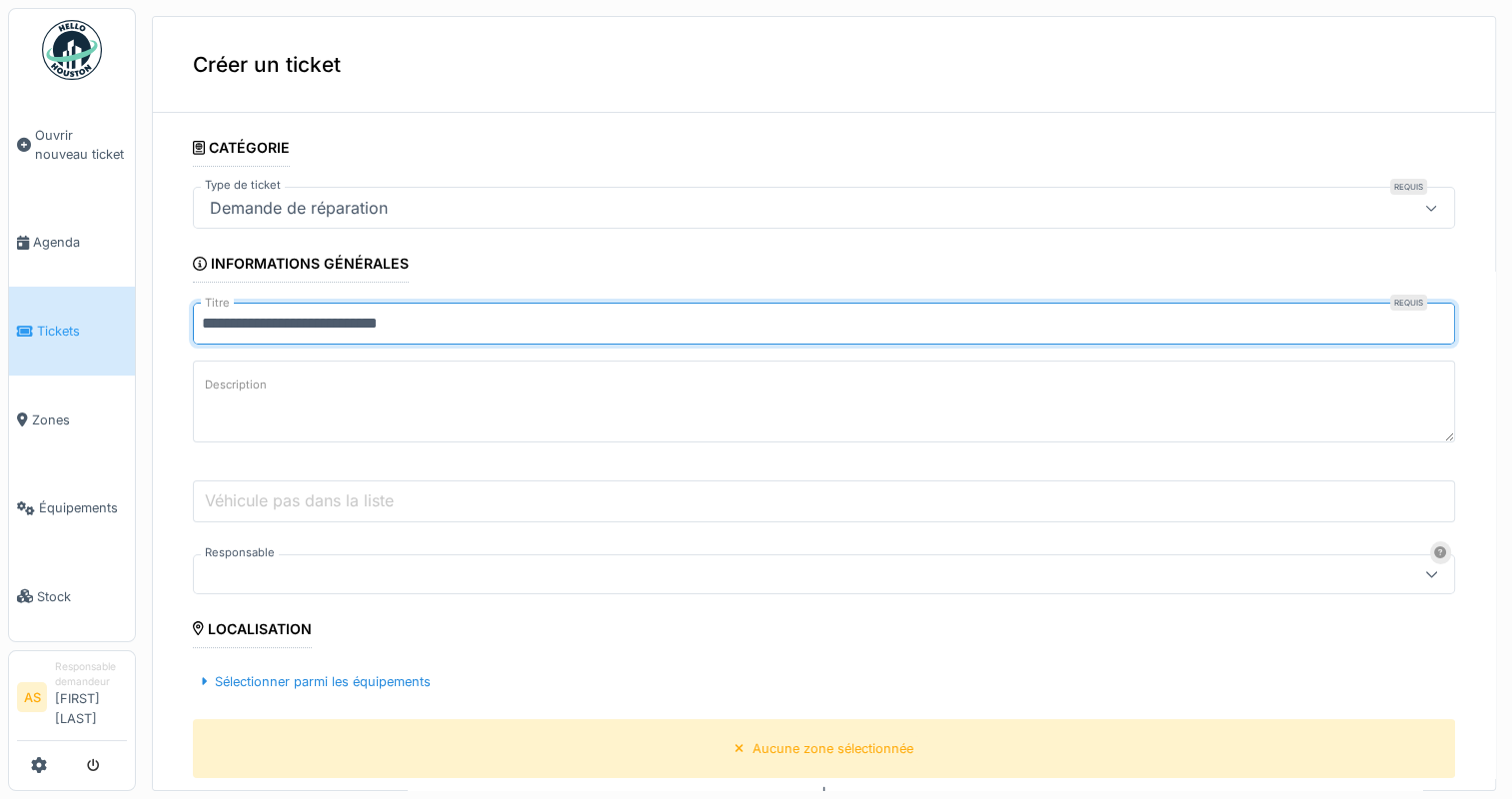 type on "**********" 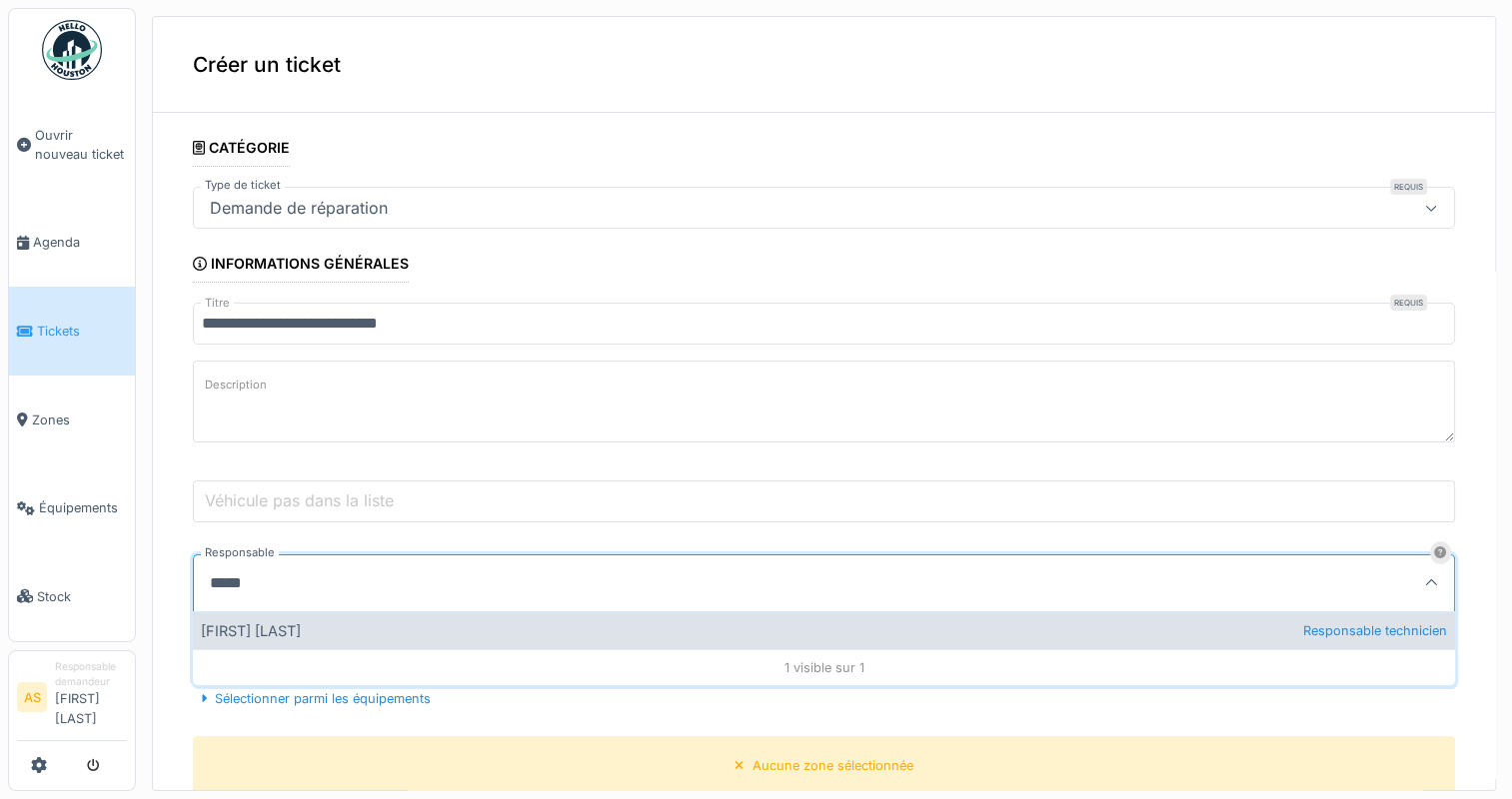 type on "*****" 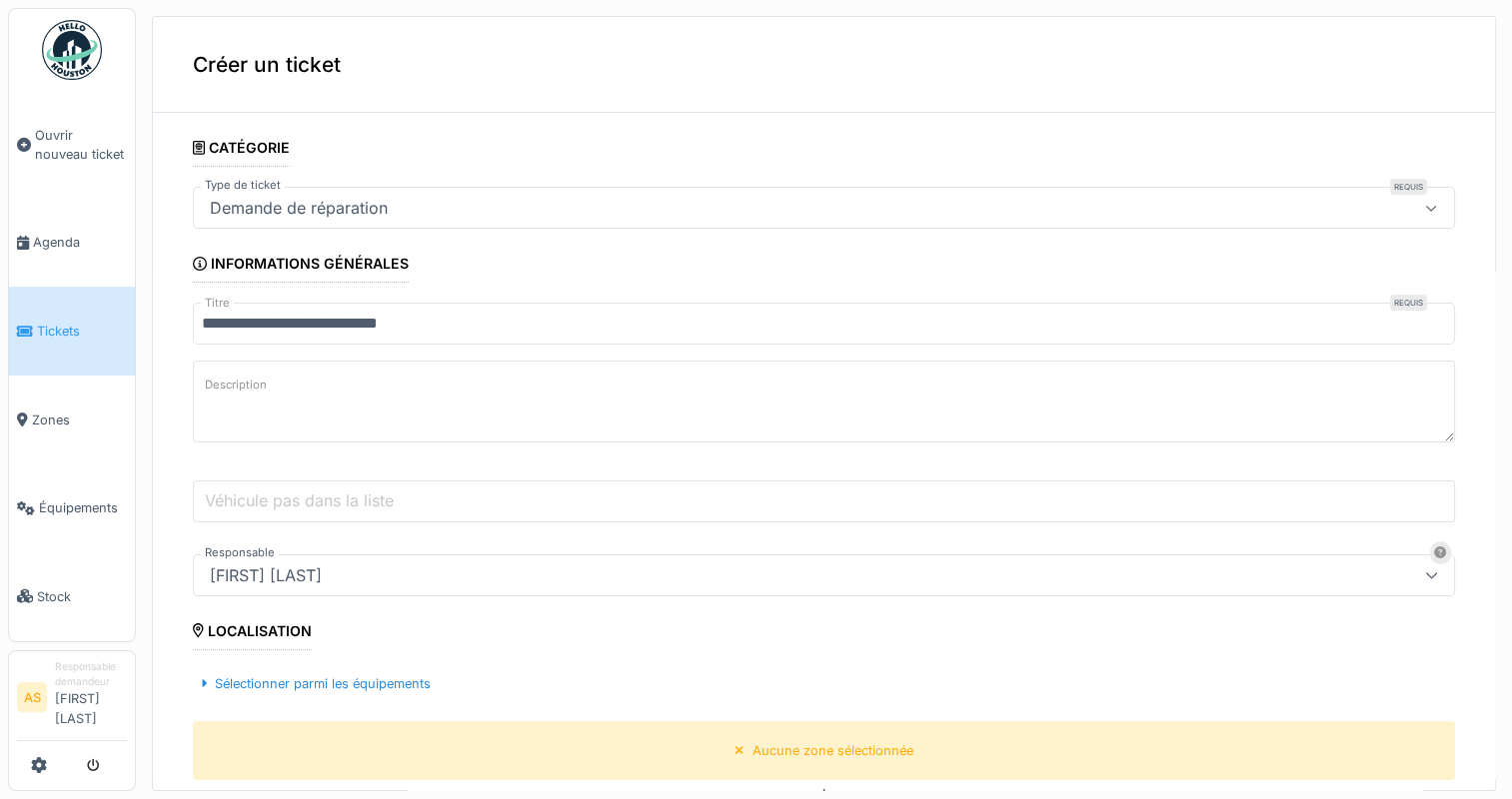 scroll, scrollTop: 400, scrollLeft: 0, axis: vertical 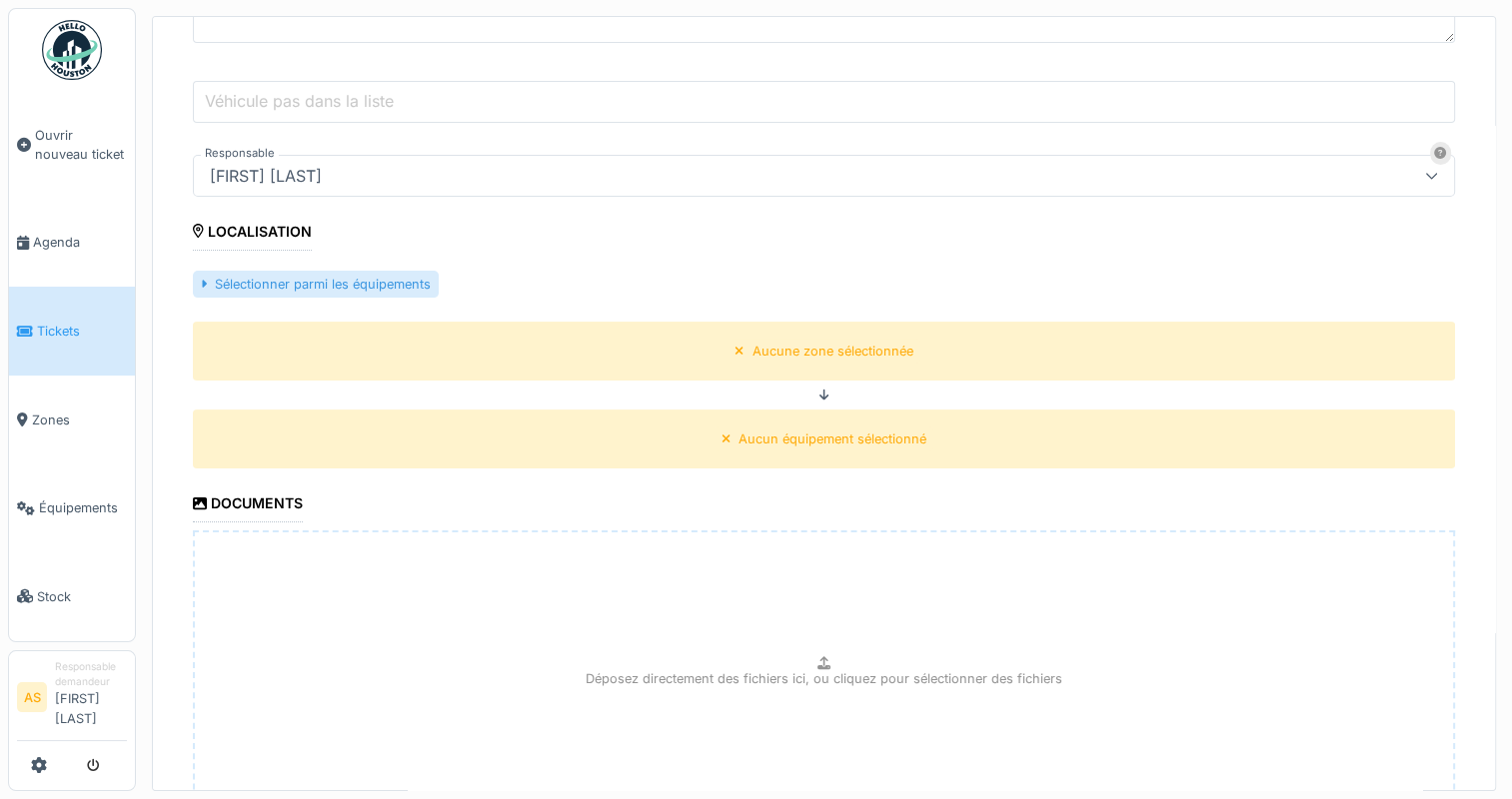 click on "Sélectionner parmi les équipements" at bounding box center (316, 284) 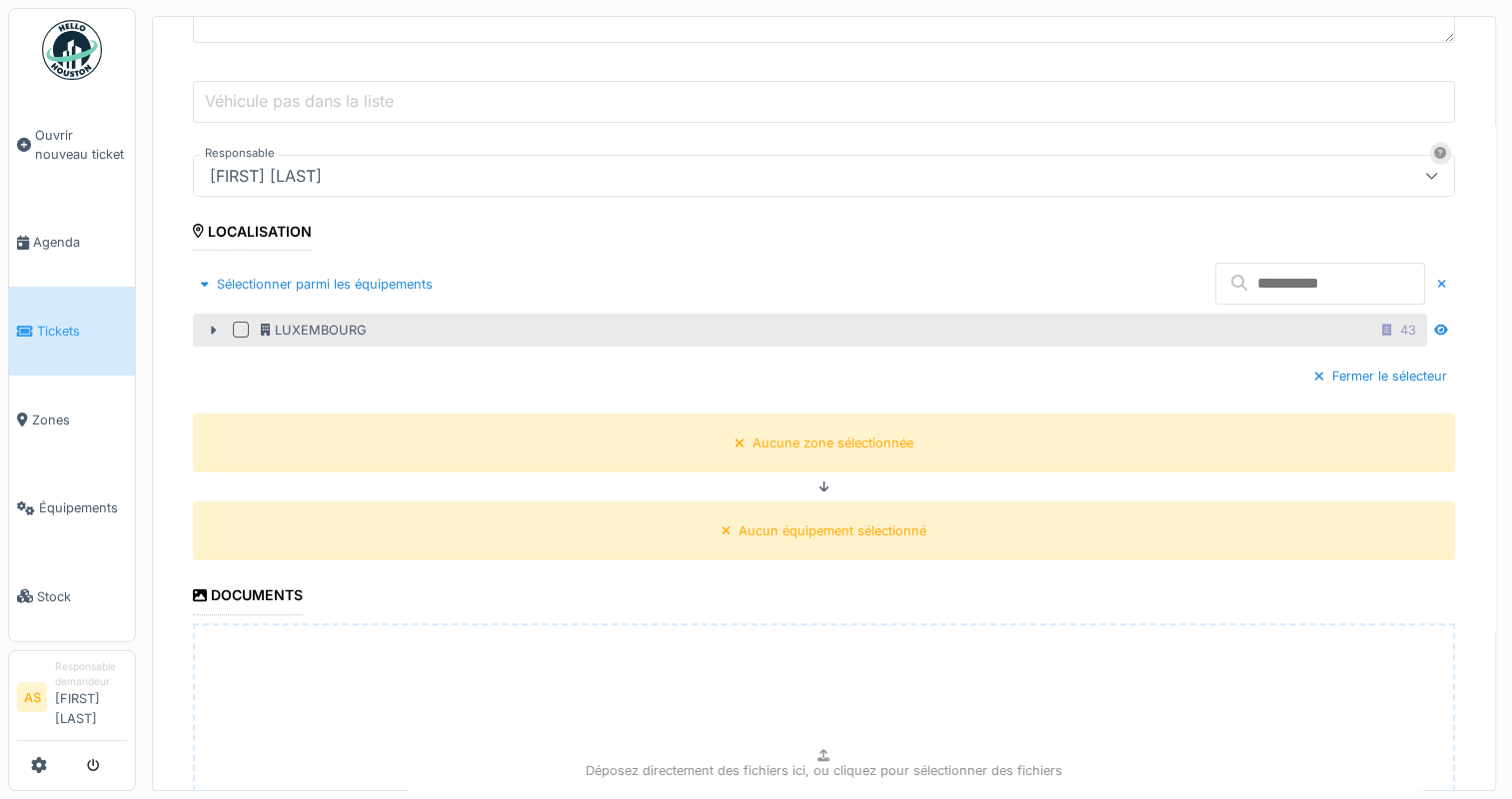 click at bounding box center [241, 330] 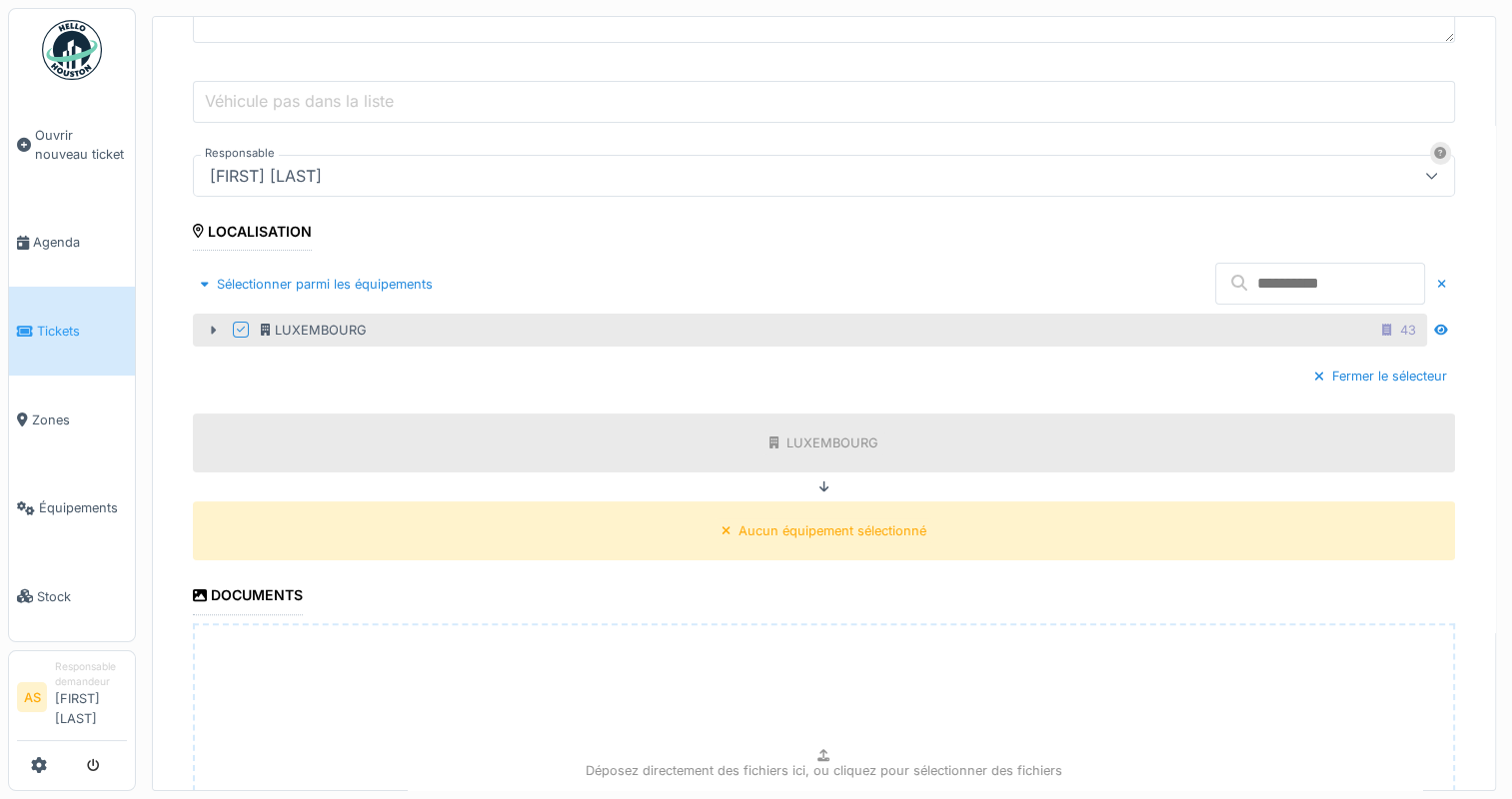 click 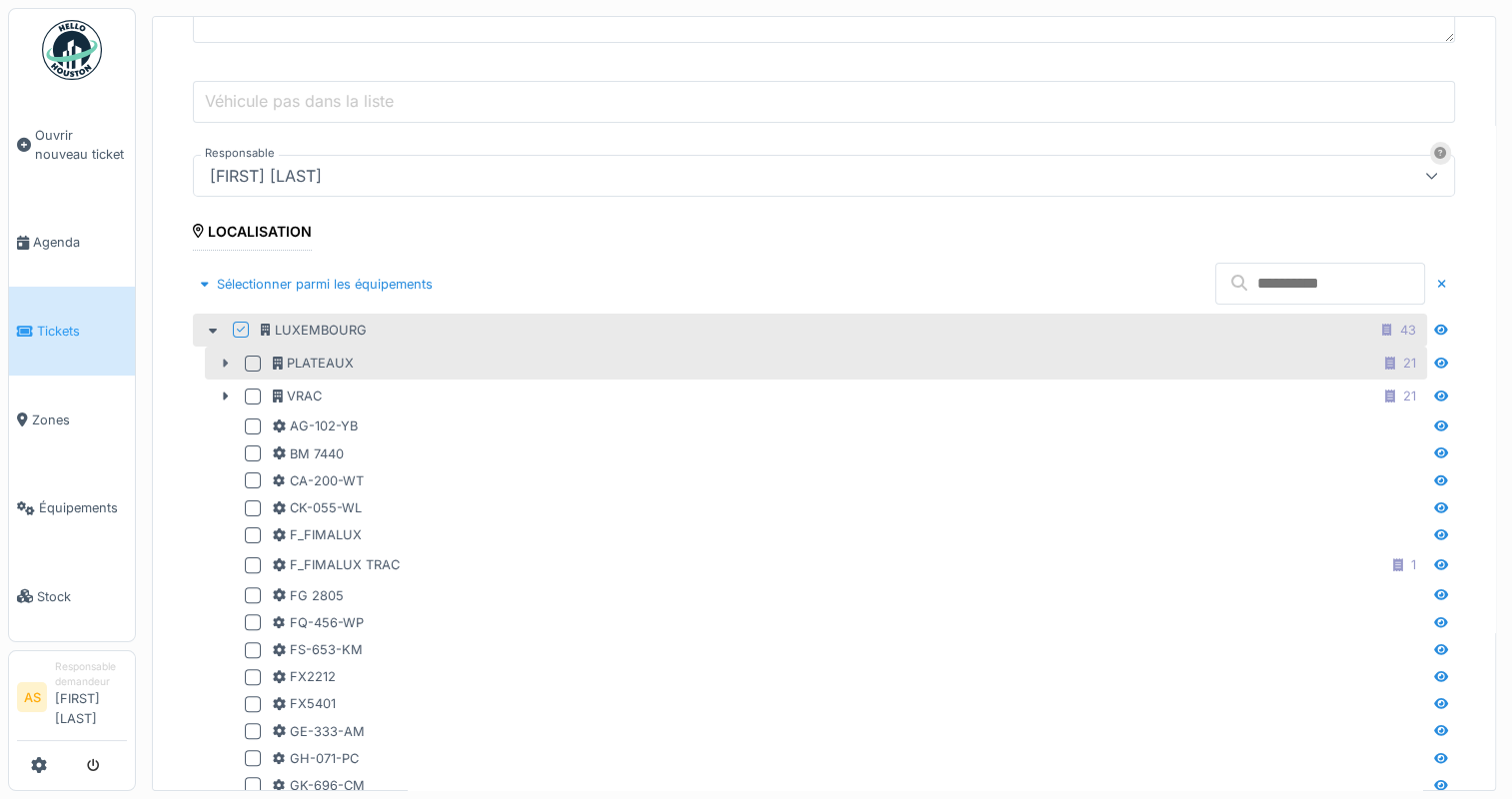 click 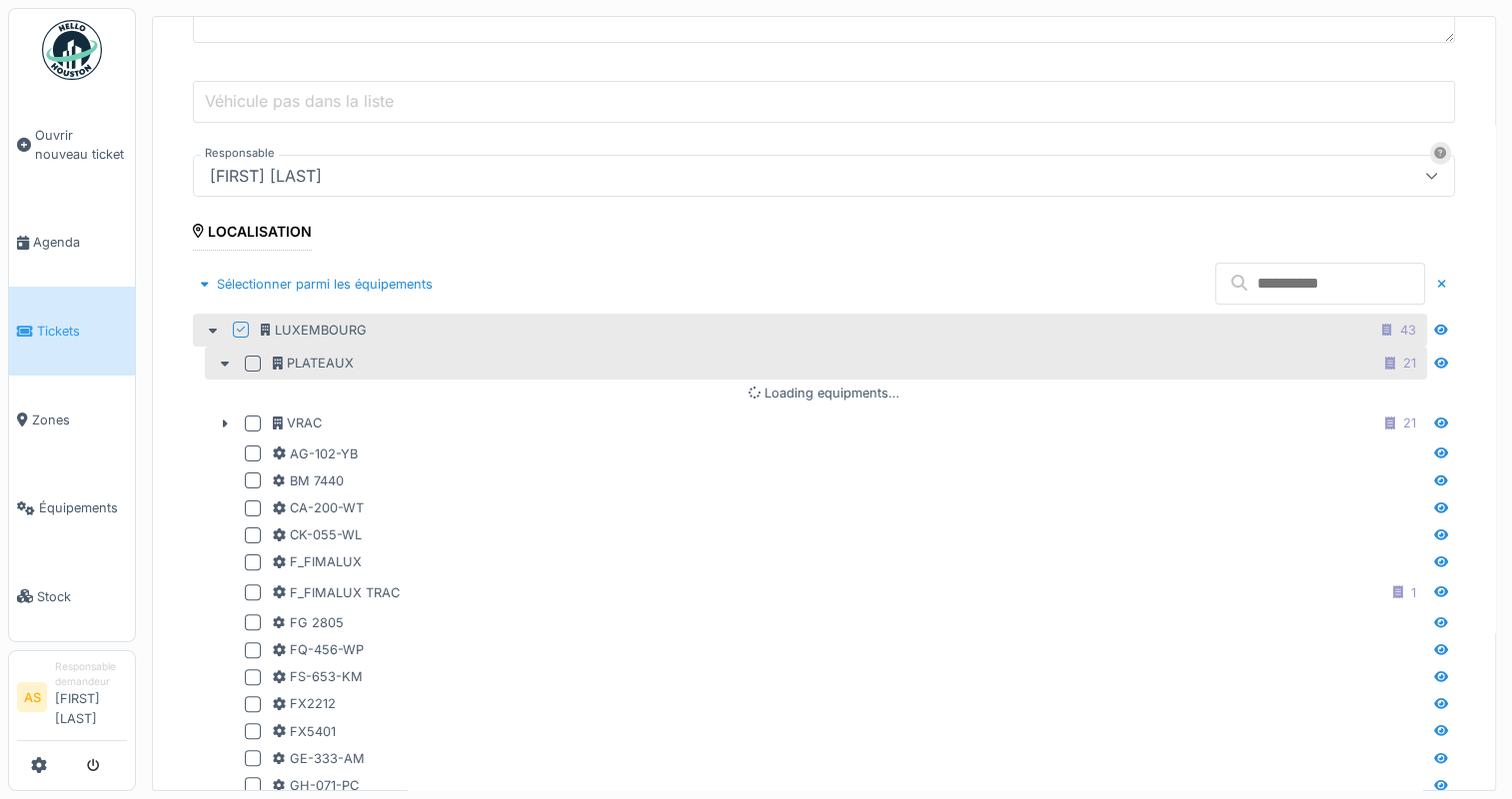 click at bounding box center [253, 364] 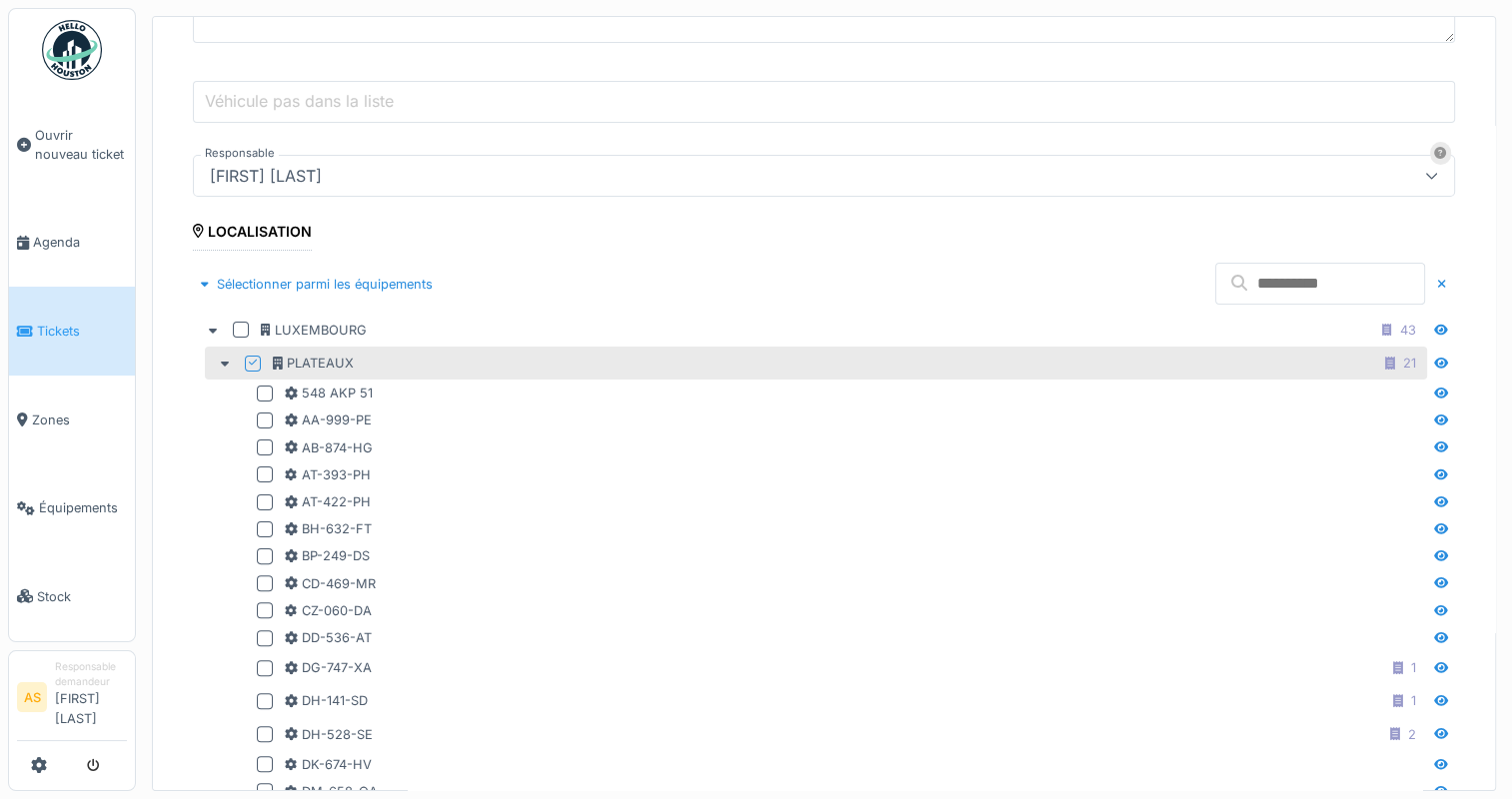 click at bounding box center (1320, 284) 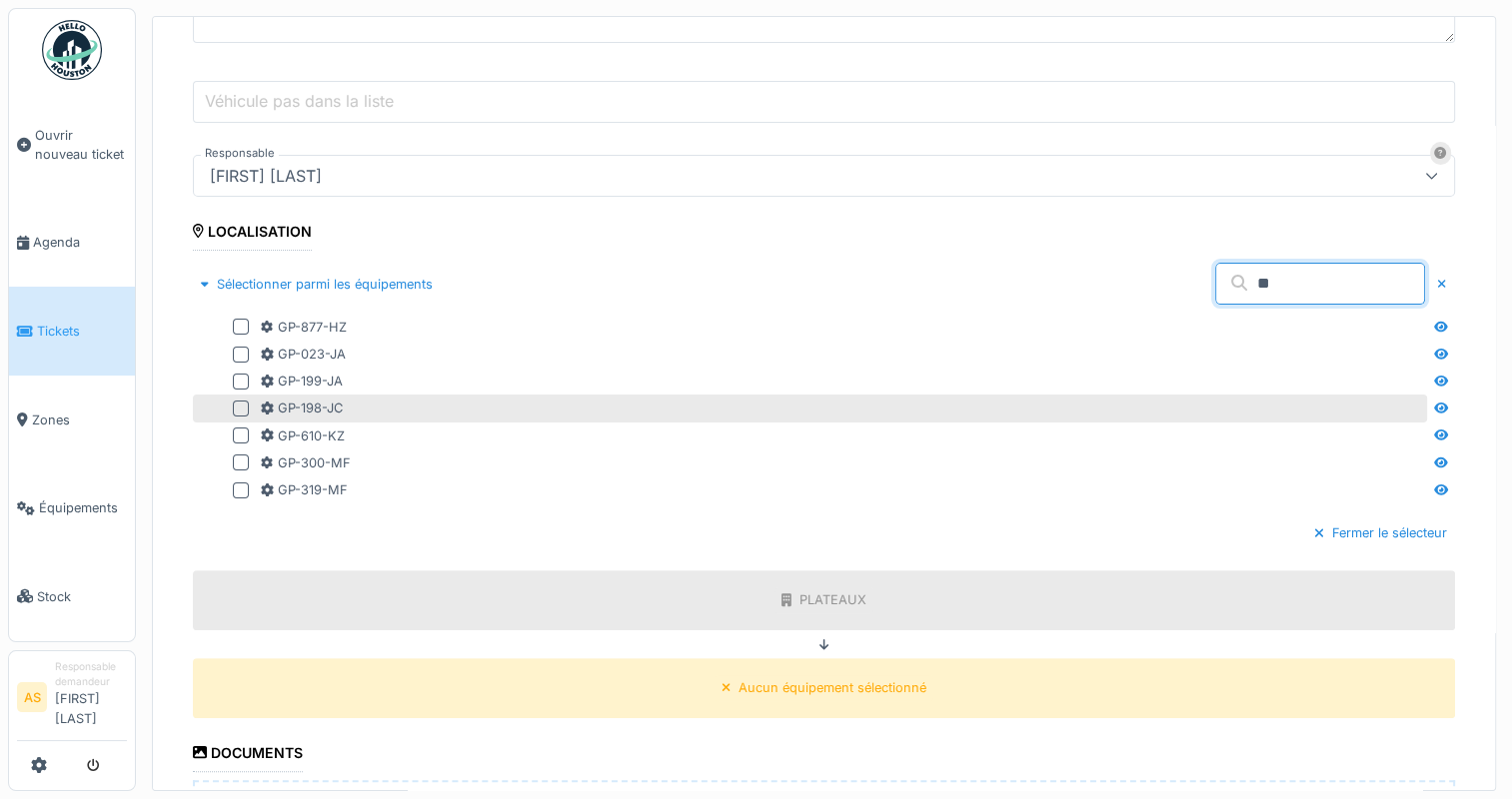 type on "**" 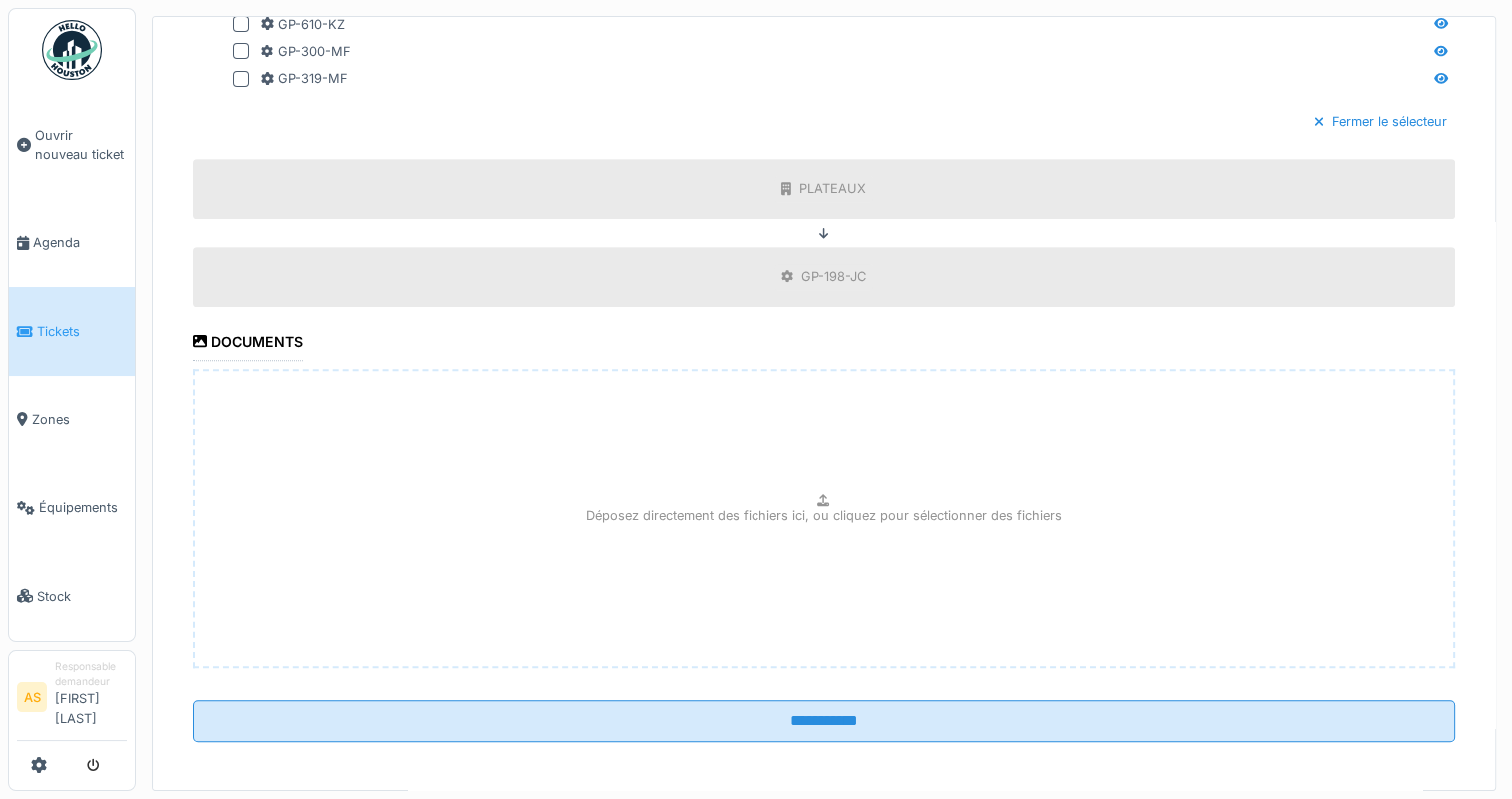 scroll, scrollTop: 813, scrollLeft: 0, axis: vertical 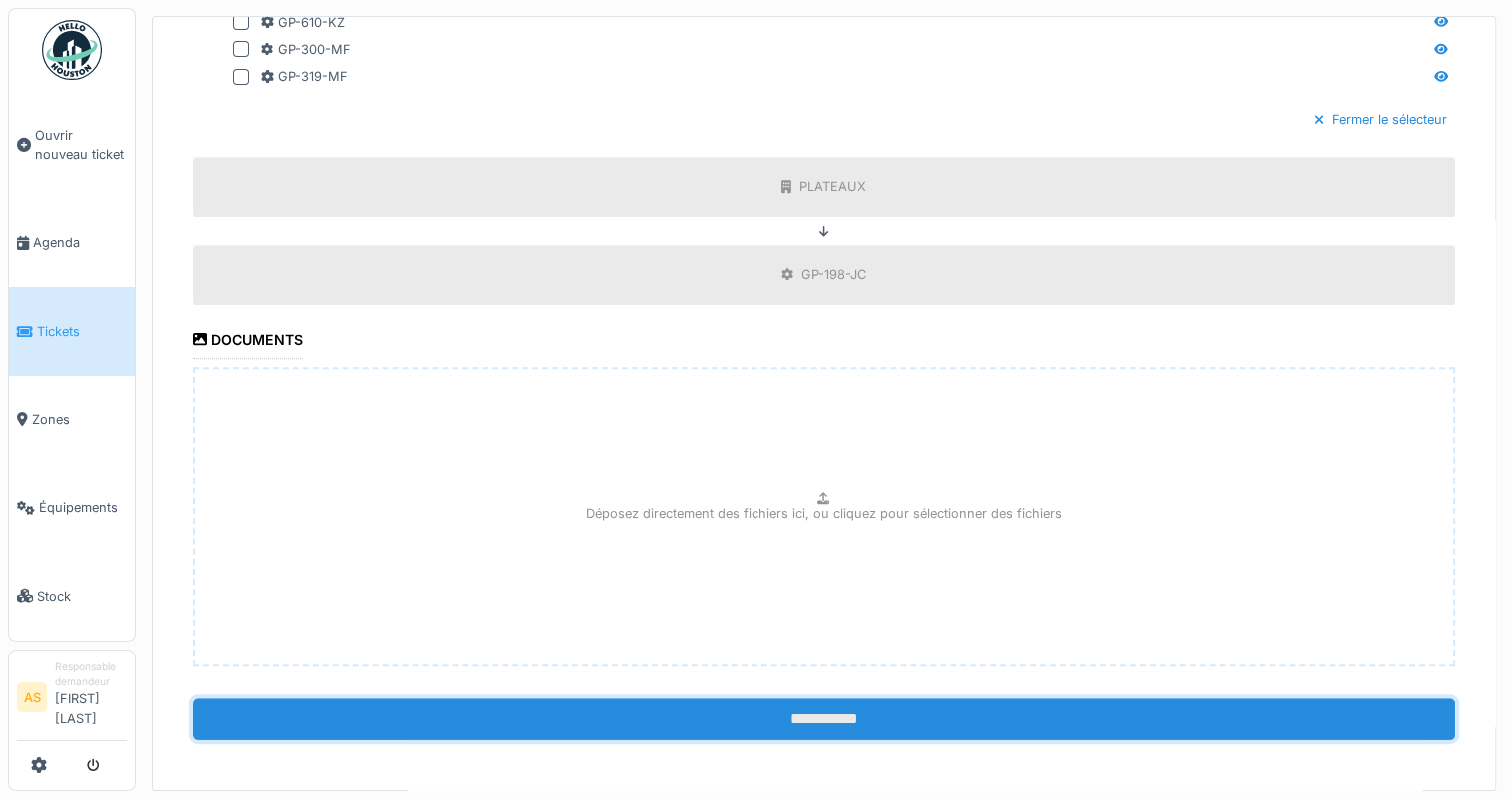 click on "**********" at bounding box center (823, 719) 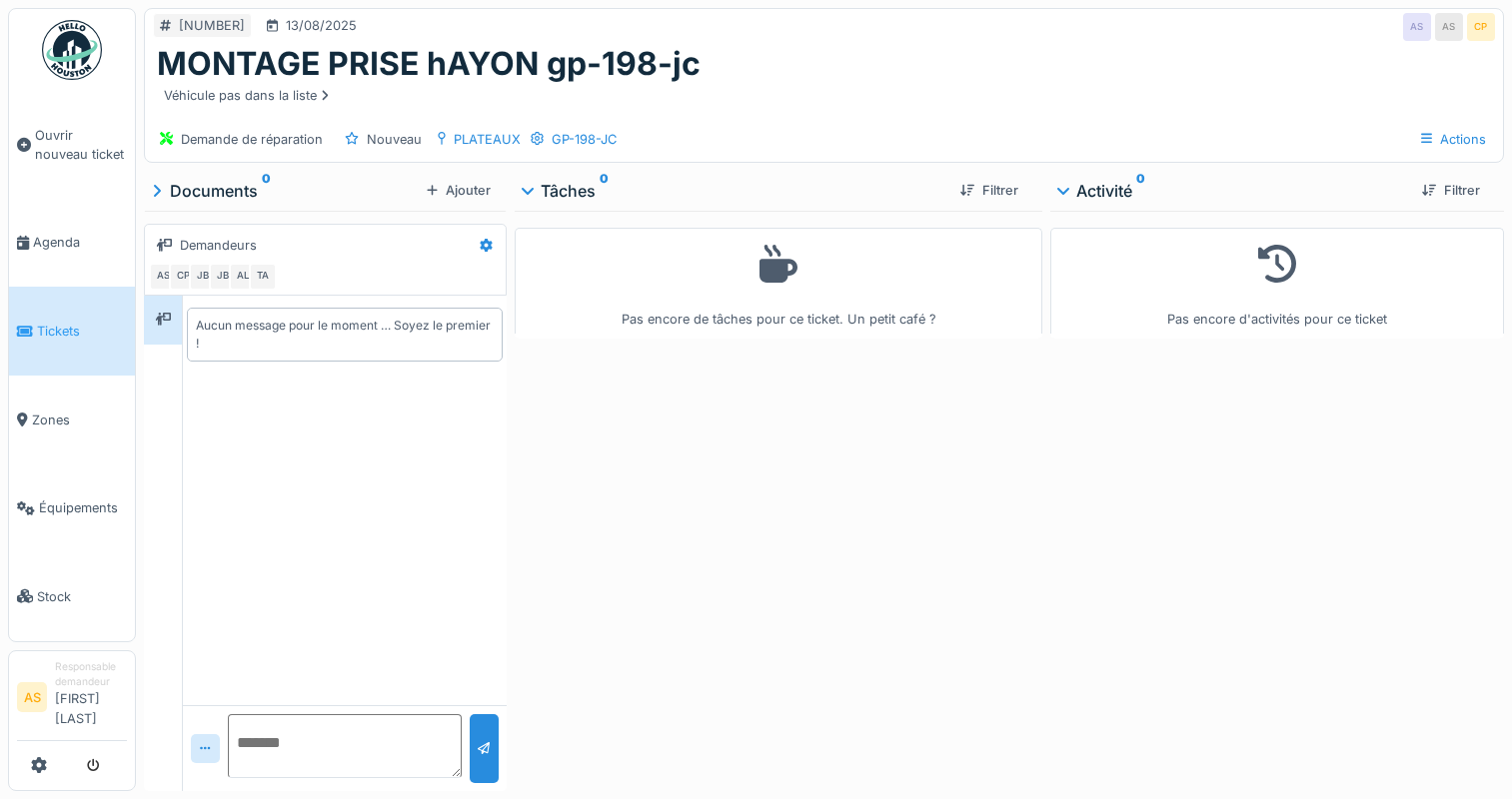 scroll, scrollTop: 0, scrollLeft: 0, axis: both 